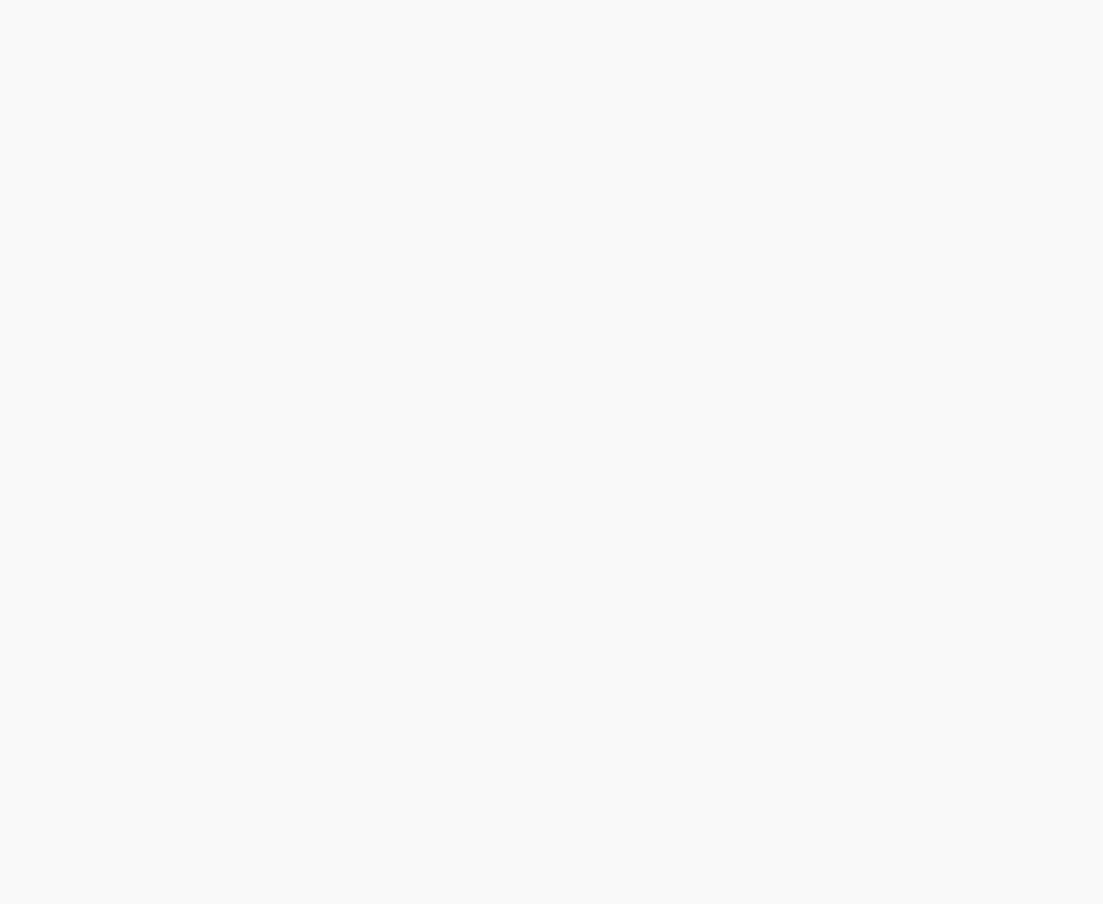 scroll, scrollTop: 0, scrollLeft: 0, axis: both 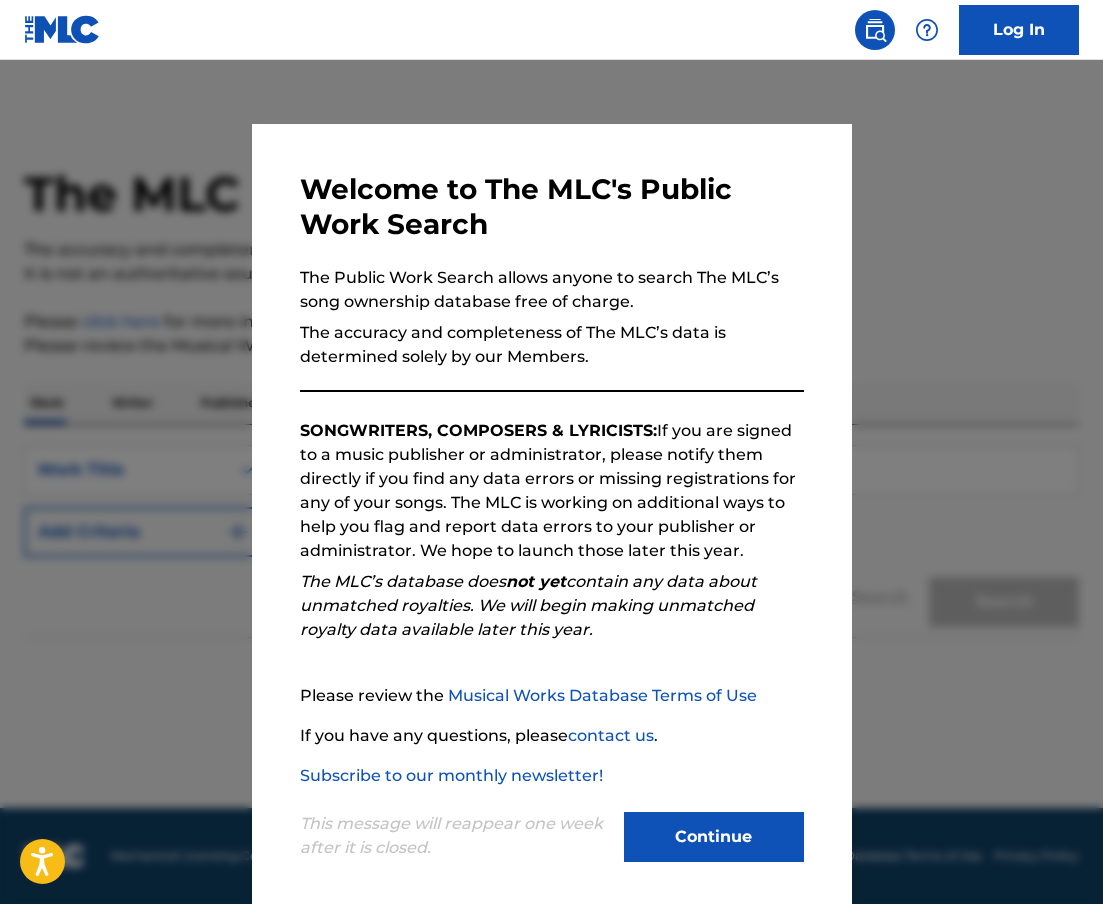 click on "Continue" at bounding box center [714, 837] 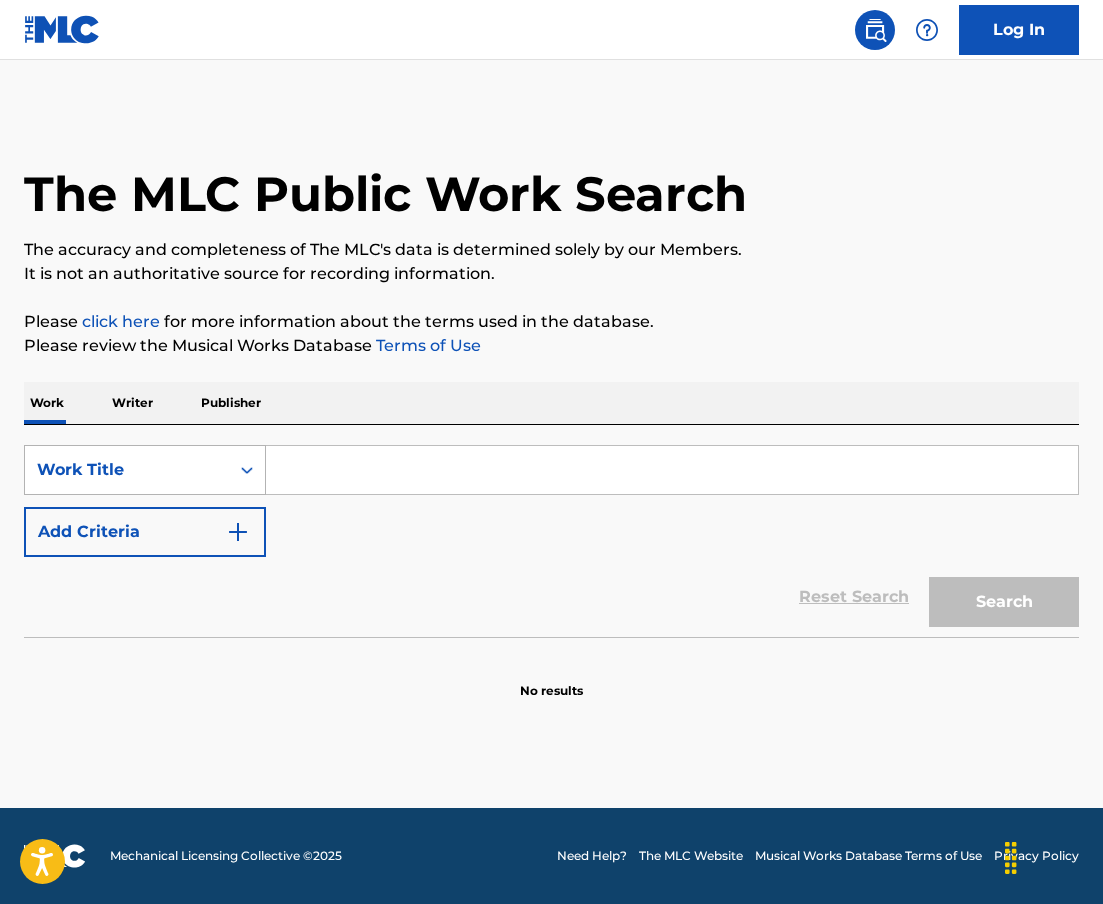 click on "Work Title" at bounding box center (127, 470) 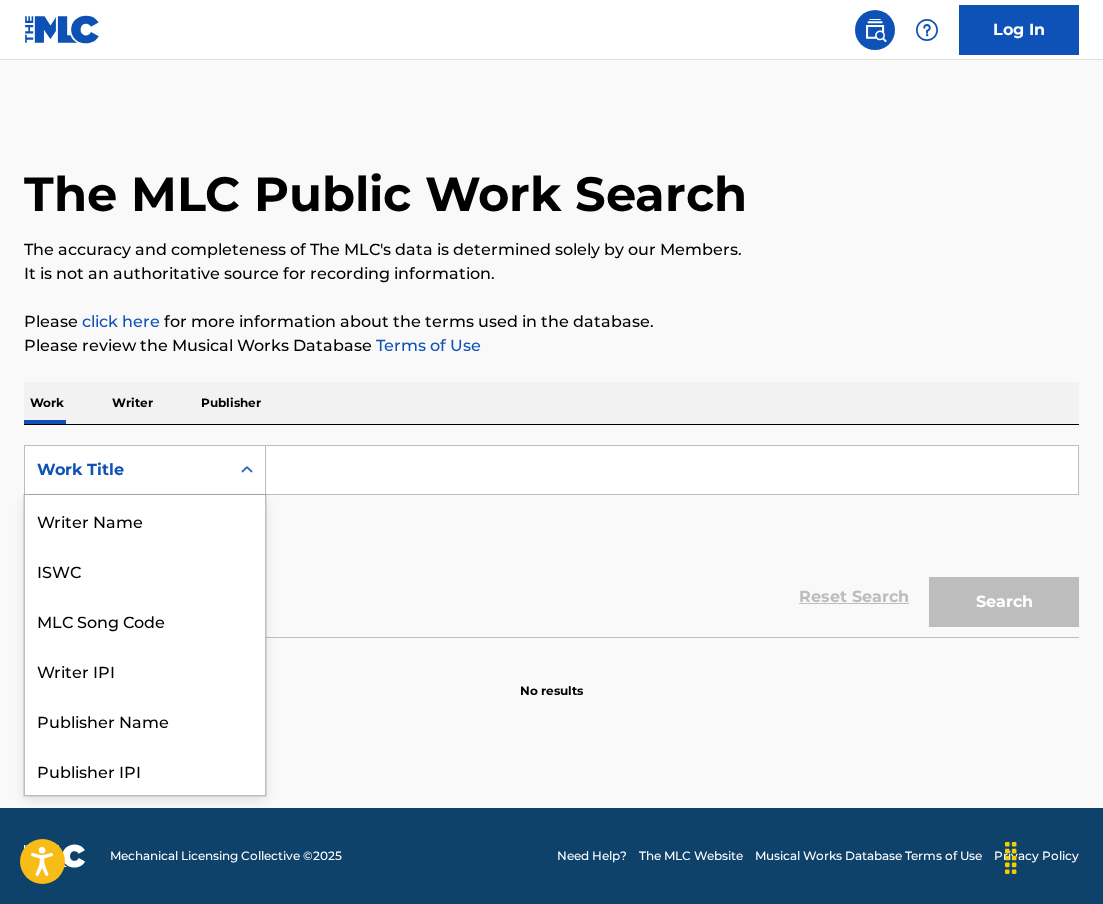 scroll, scrollTop: 100, scrollLeft: 0, axis: vertical 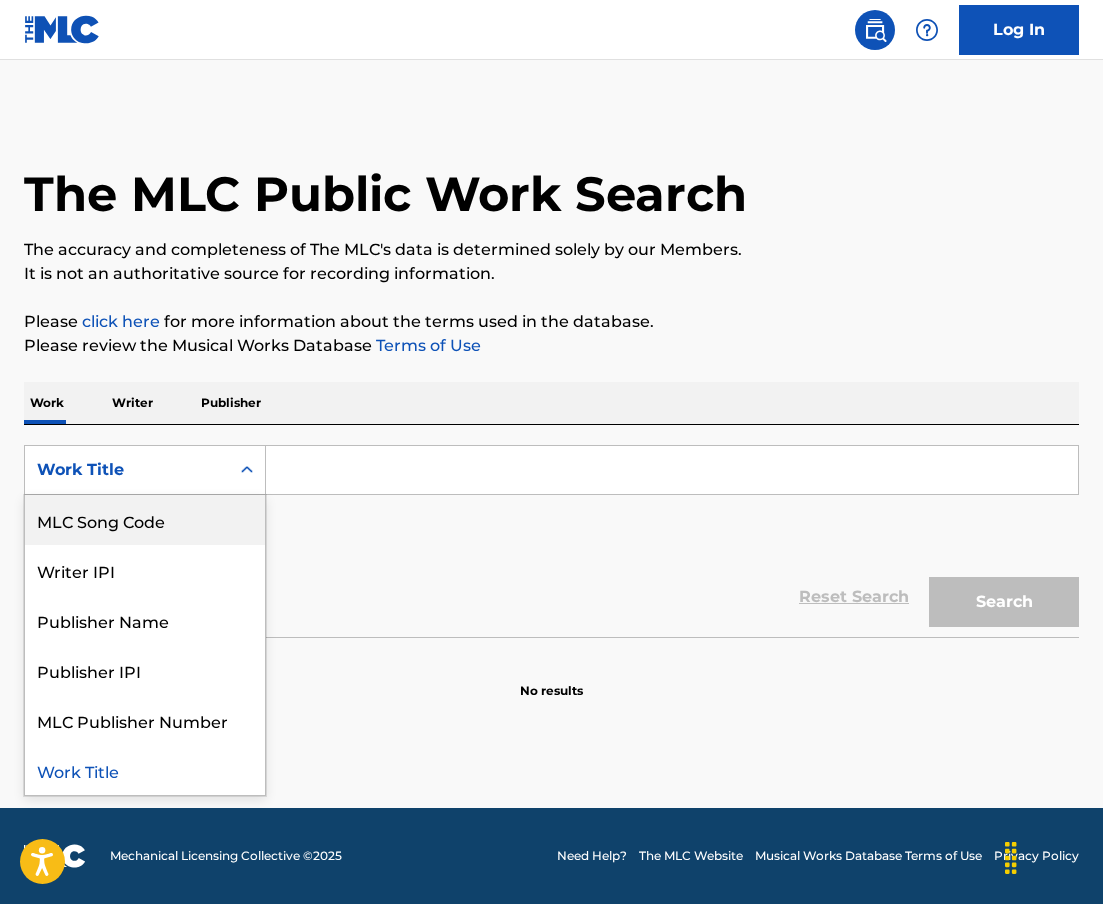 click on "MLC Song Code" at bounding box center [145, 520] 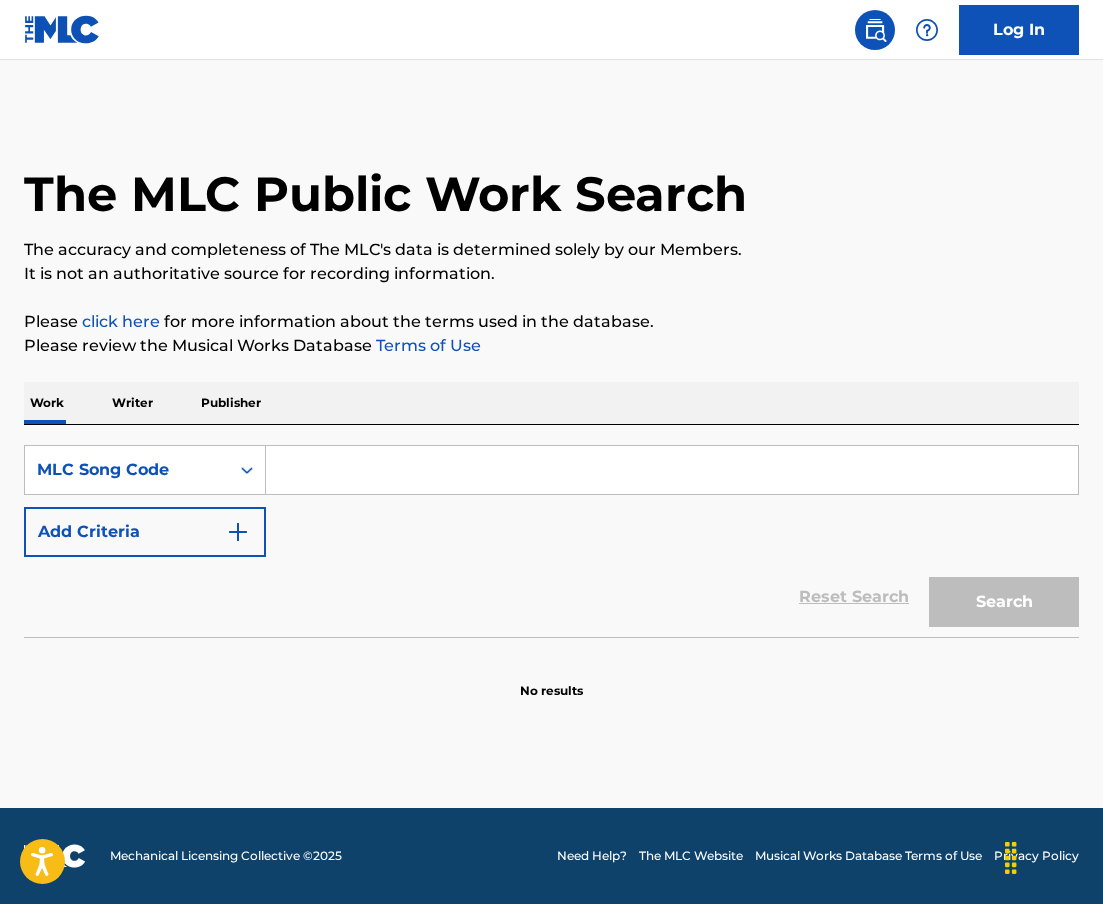 click at bounding box center [672, 470] 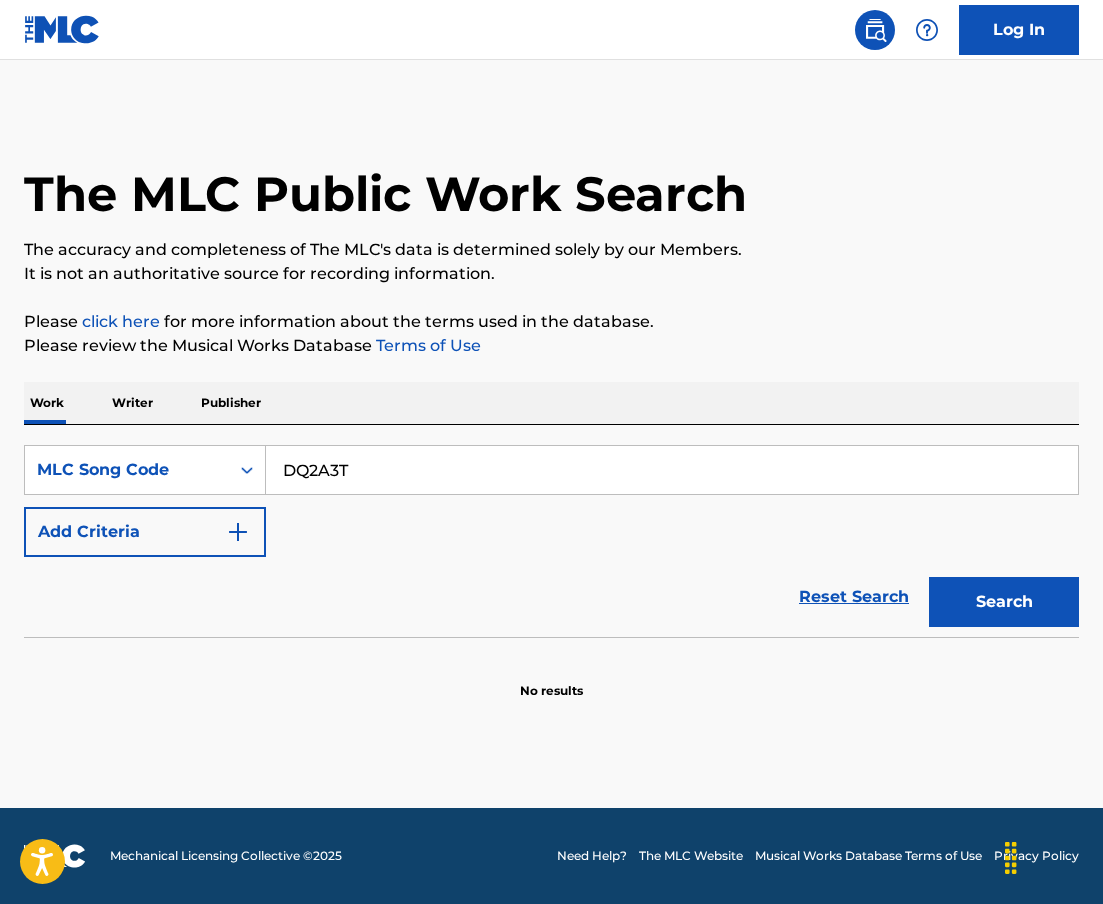 click on "Search" at bounding box center [1004, 602] 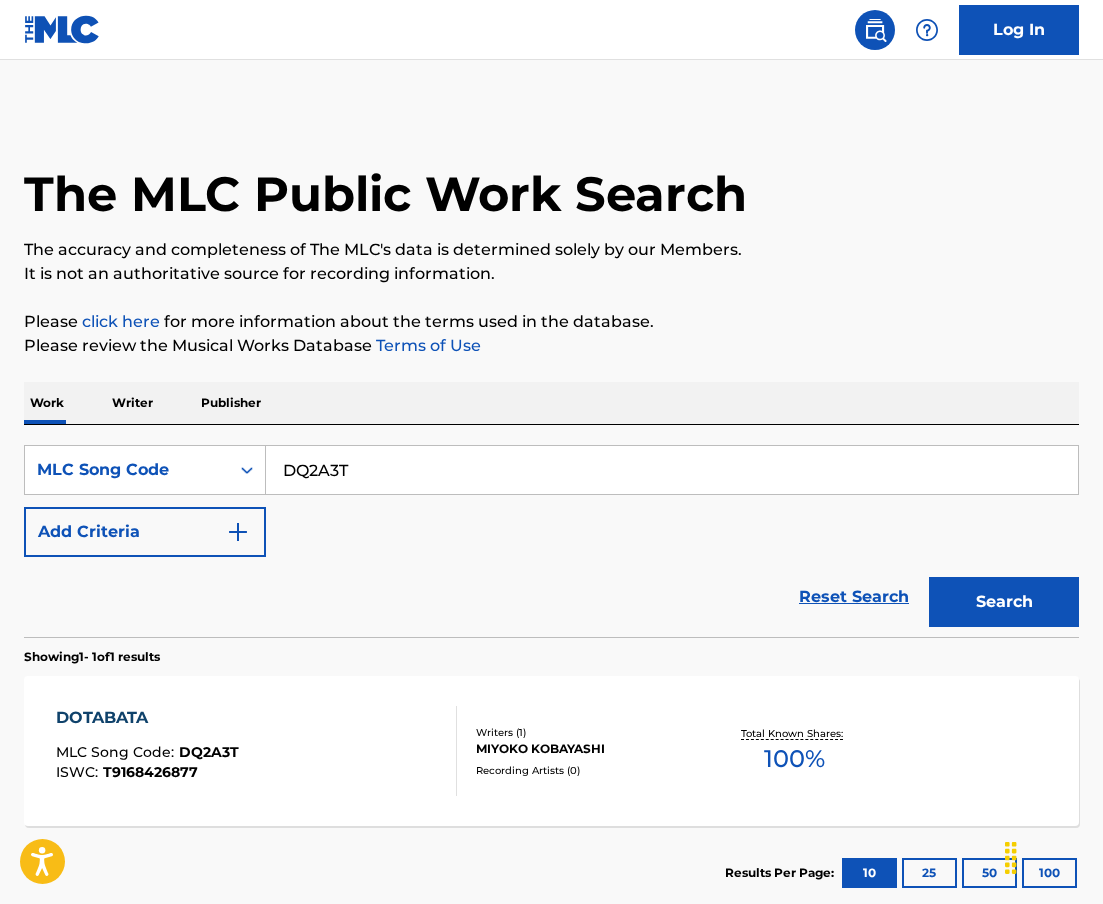 click on "DQ2A3T" at bounding box center (672, 470) 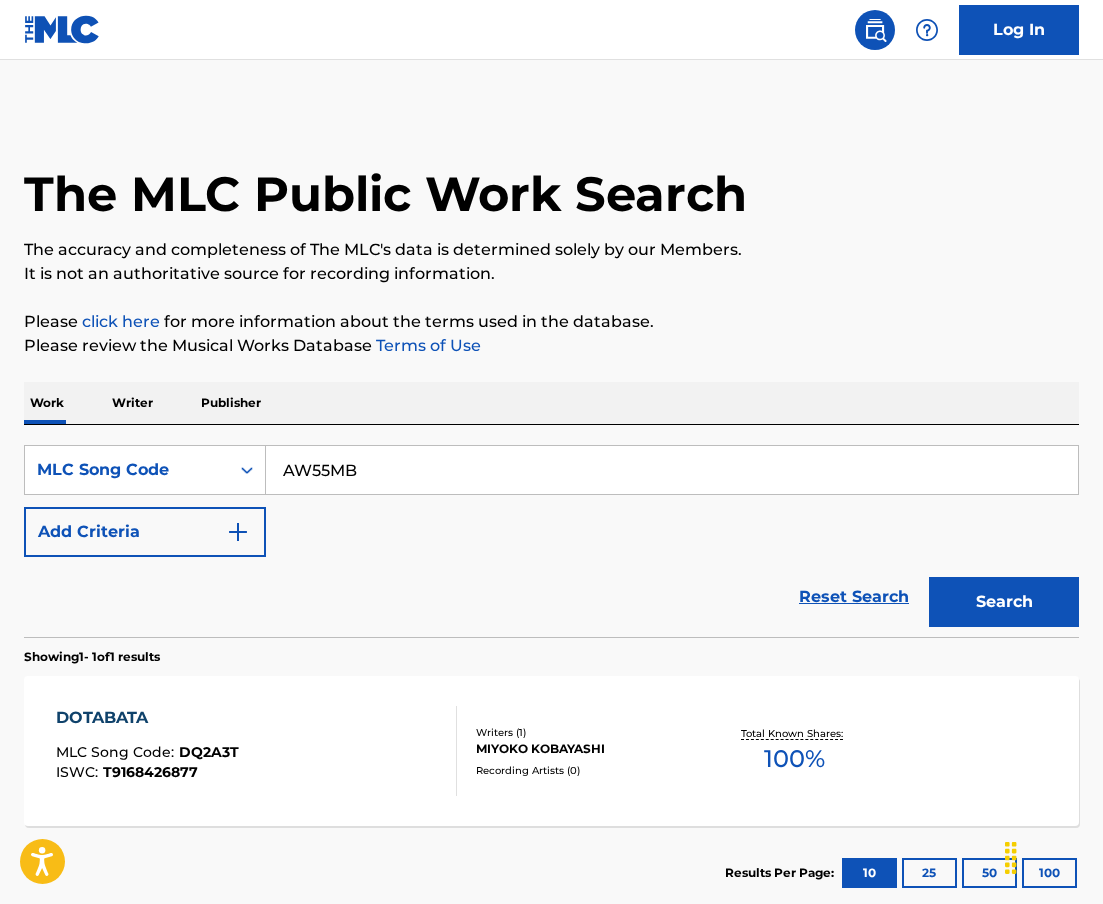 click on "Search" at bounding box center [1004, 602] 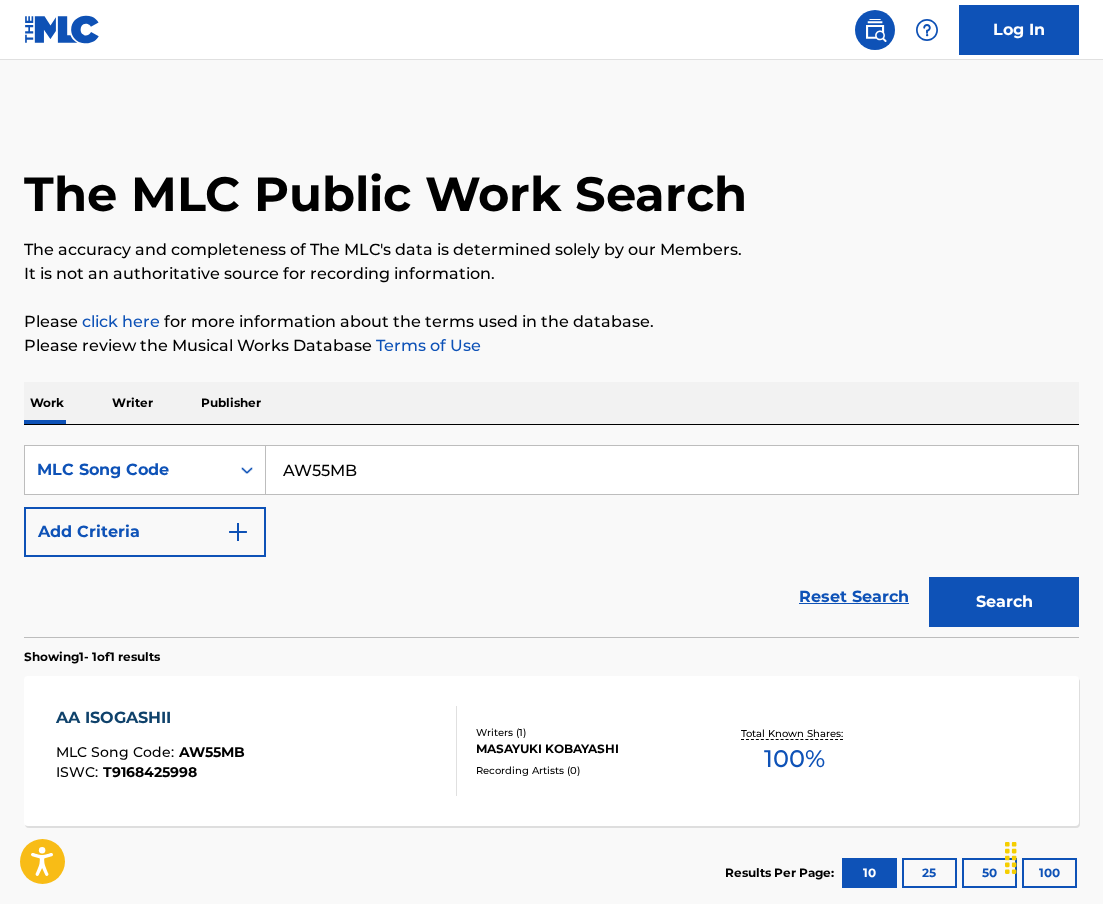 click on "AW55MB" at bounding box center [672, 470] 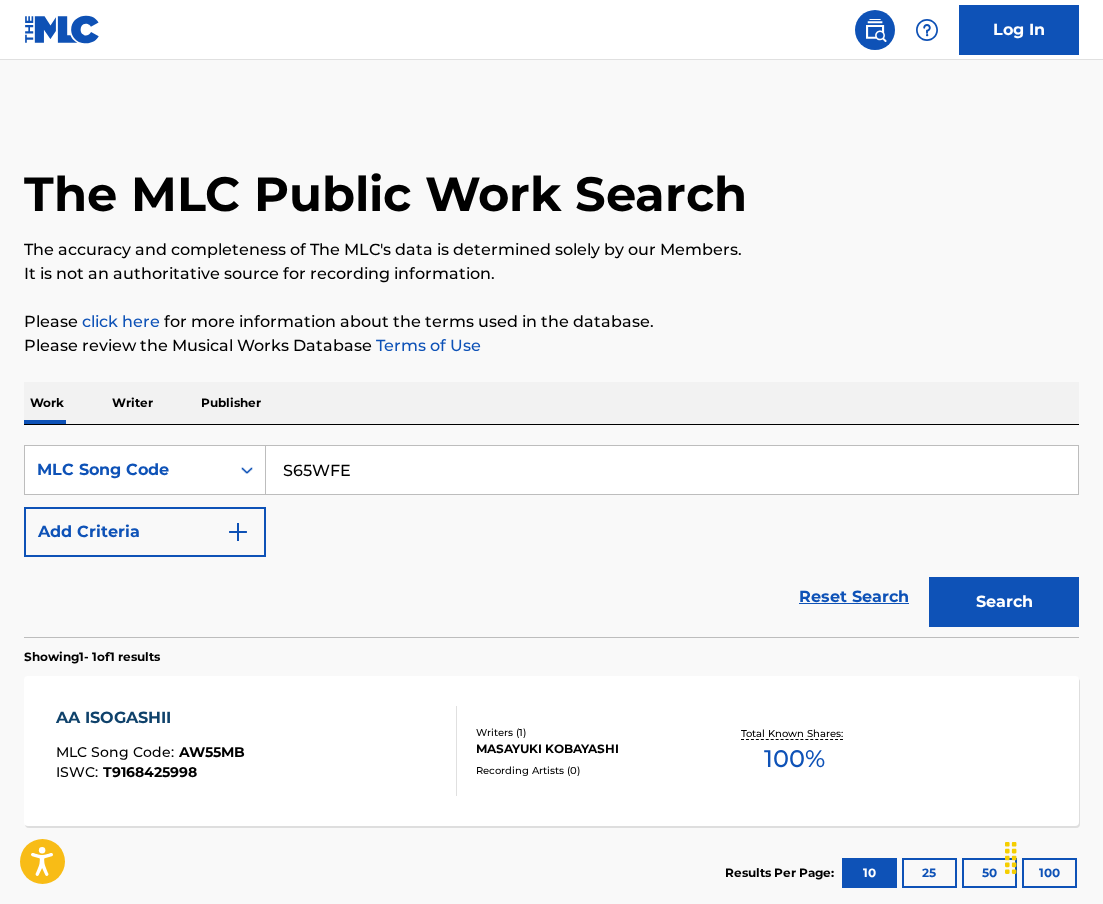 click on "Search" at bounding box center (1004, 602) 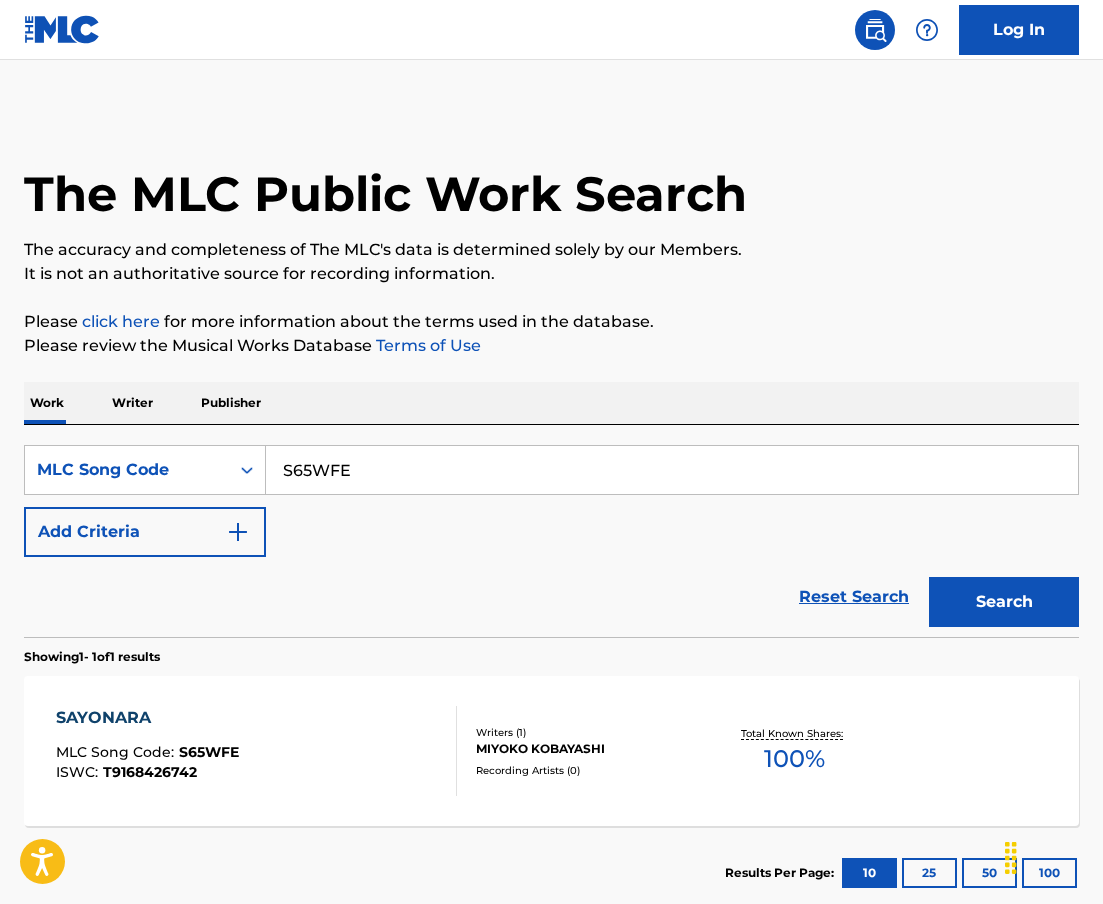 click on "S65WFE" at bounding box center (672, 470) 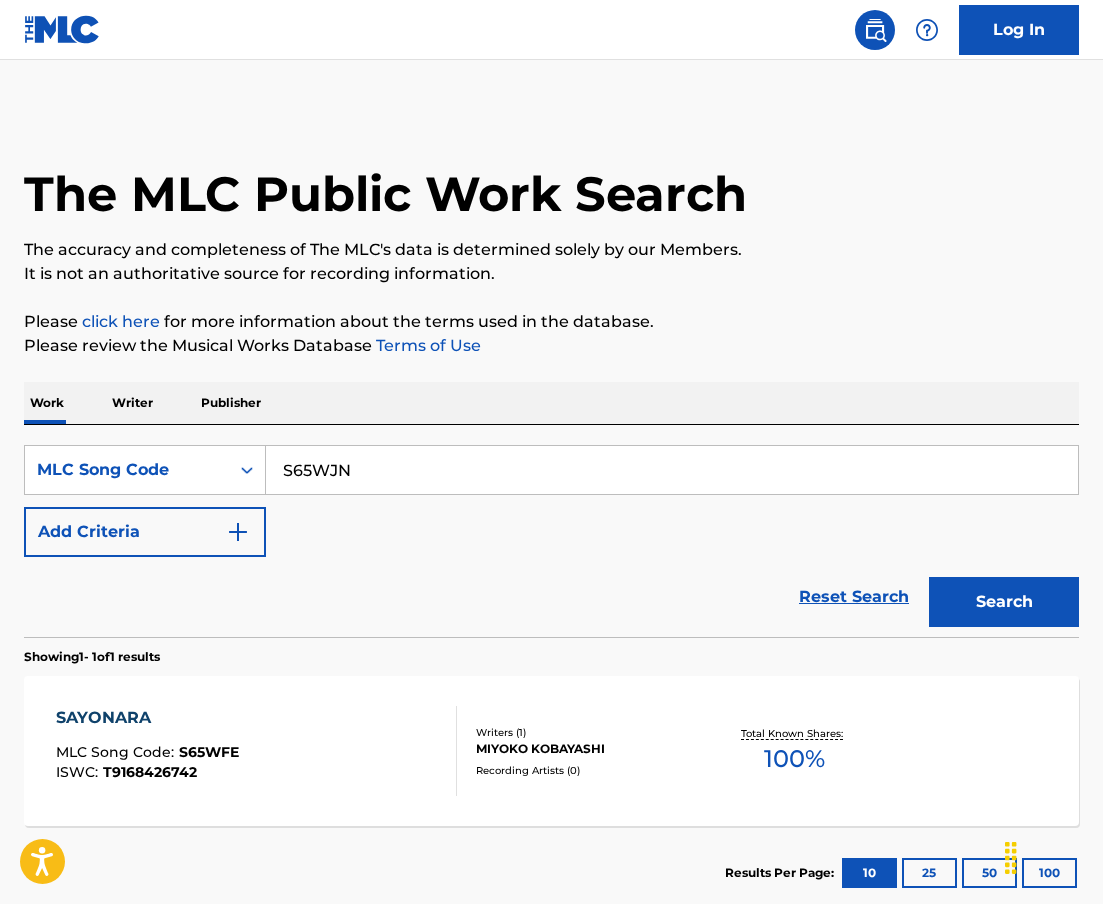 click on "Search" at bounding box center (1004, 602) 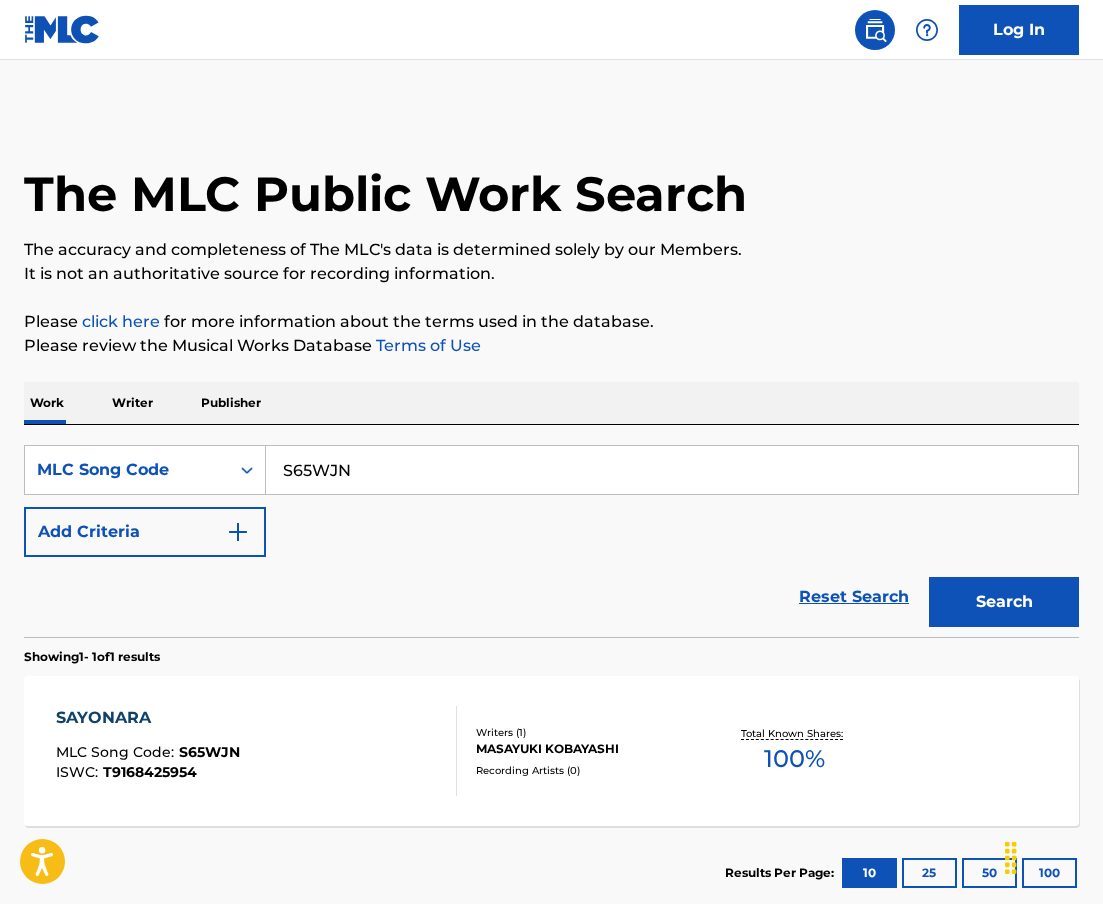 click on "S65WJN" at bounding box center (672, 470) 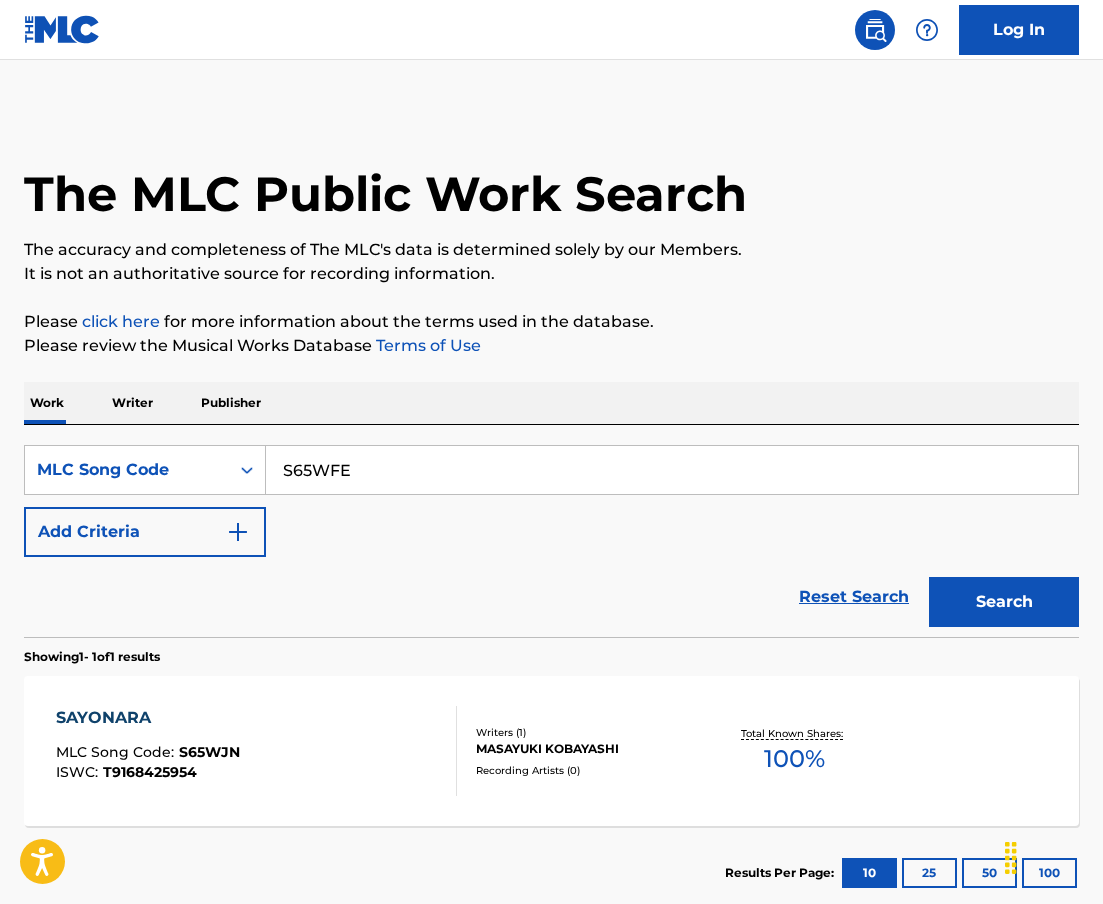 type on "S65WFE" 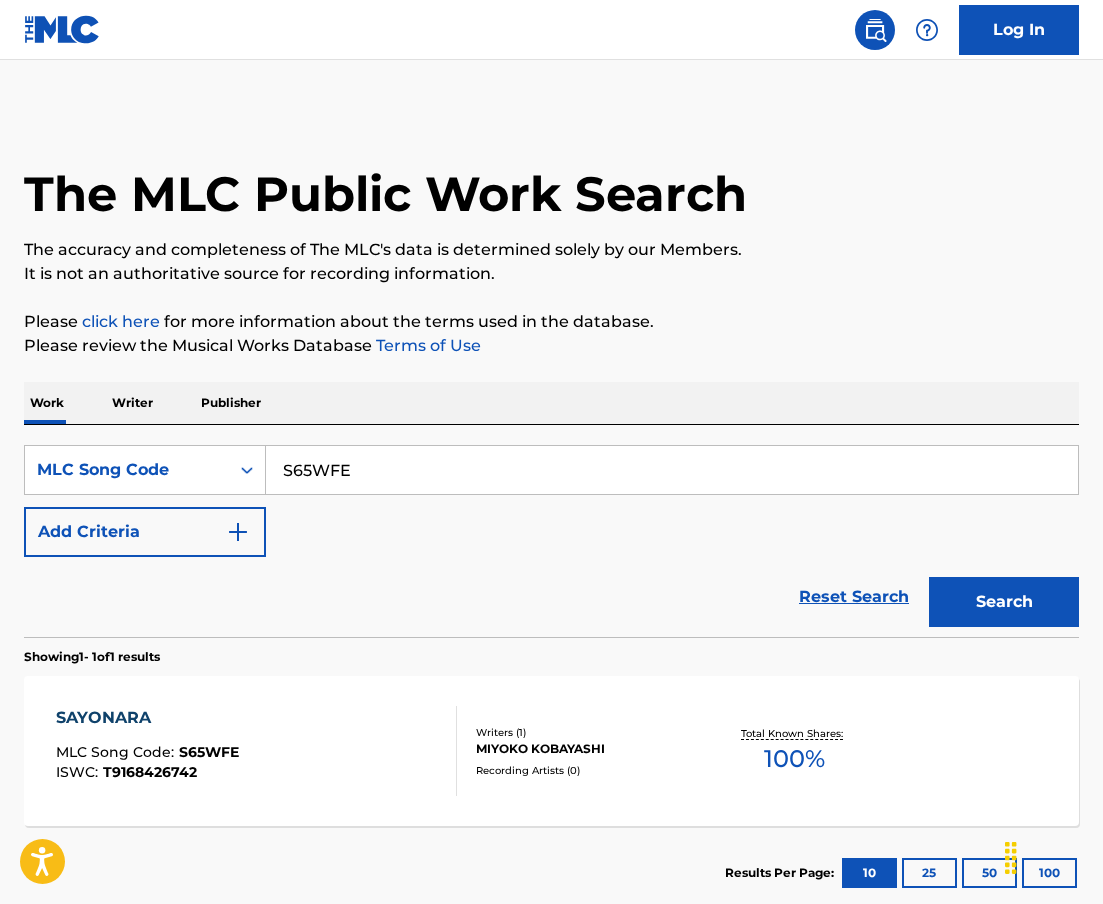 click on "SAYONARA MLC Song Code : S65WFE ISWC : T9168426742" at bounding box center [147, 751] 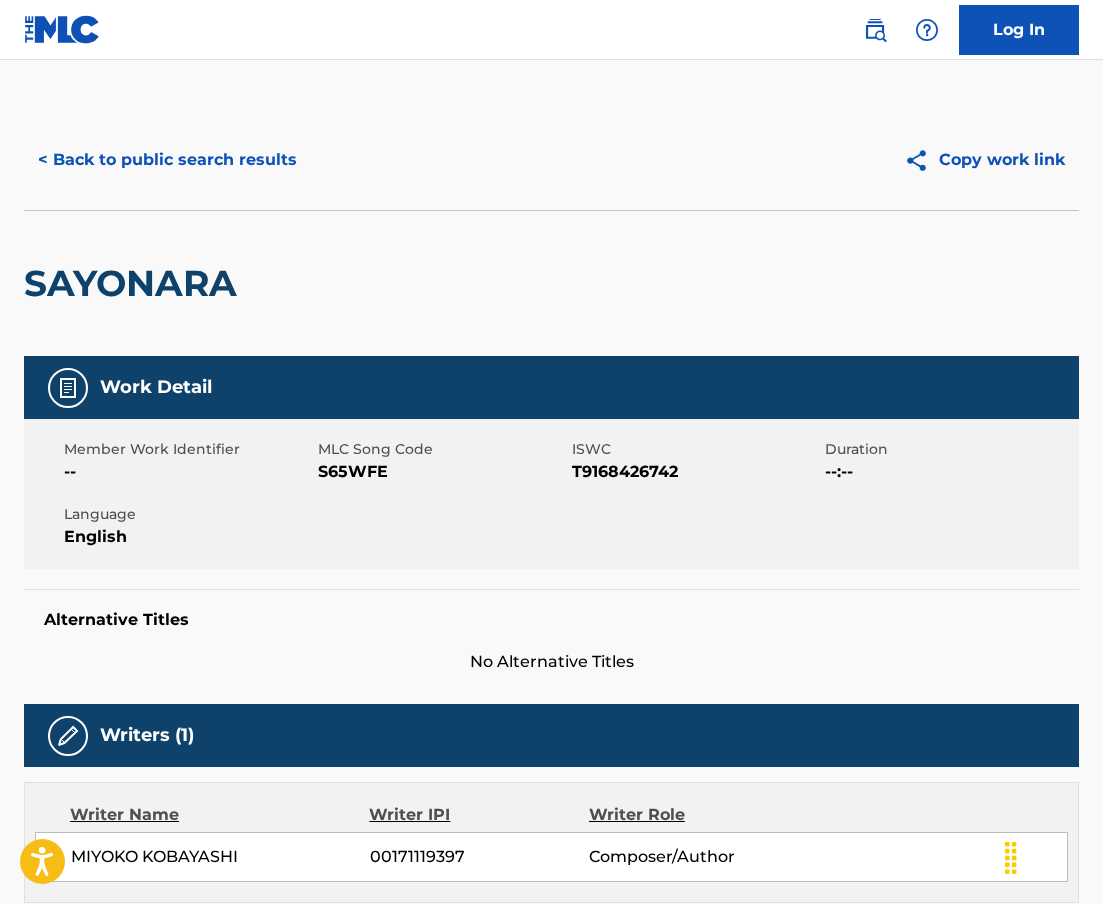 click on "T9168426742" at bounding box center (696, 472) 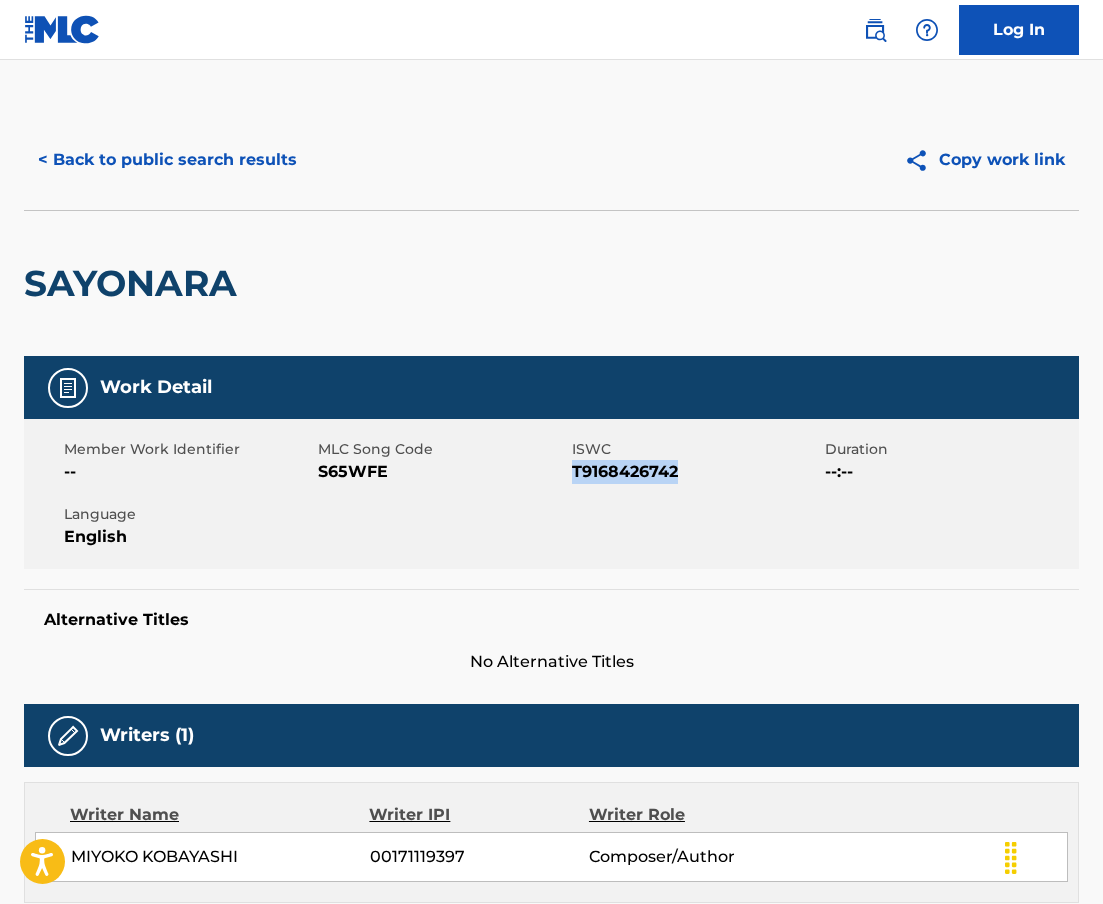 click on "T9168426742" at bounding box center [696, 472] 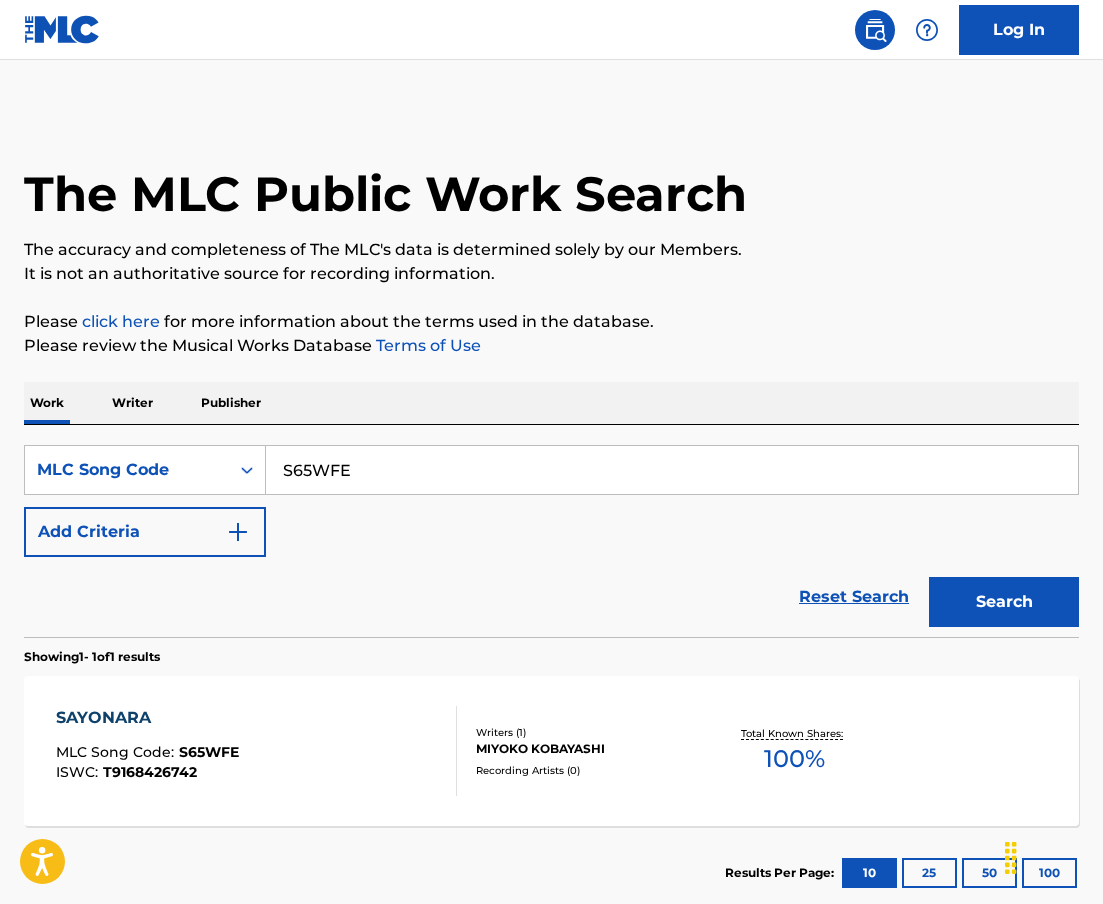 click on "S65WFE" at bounding box center (672, 470) 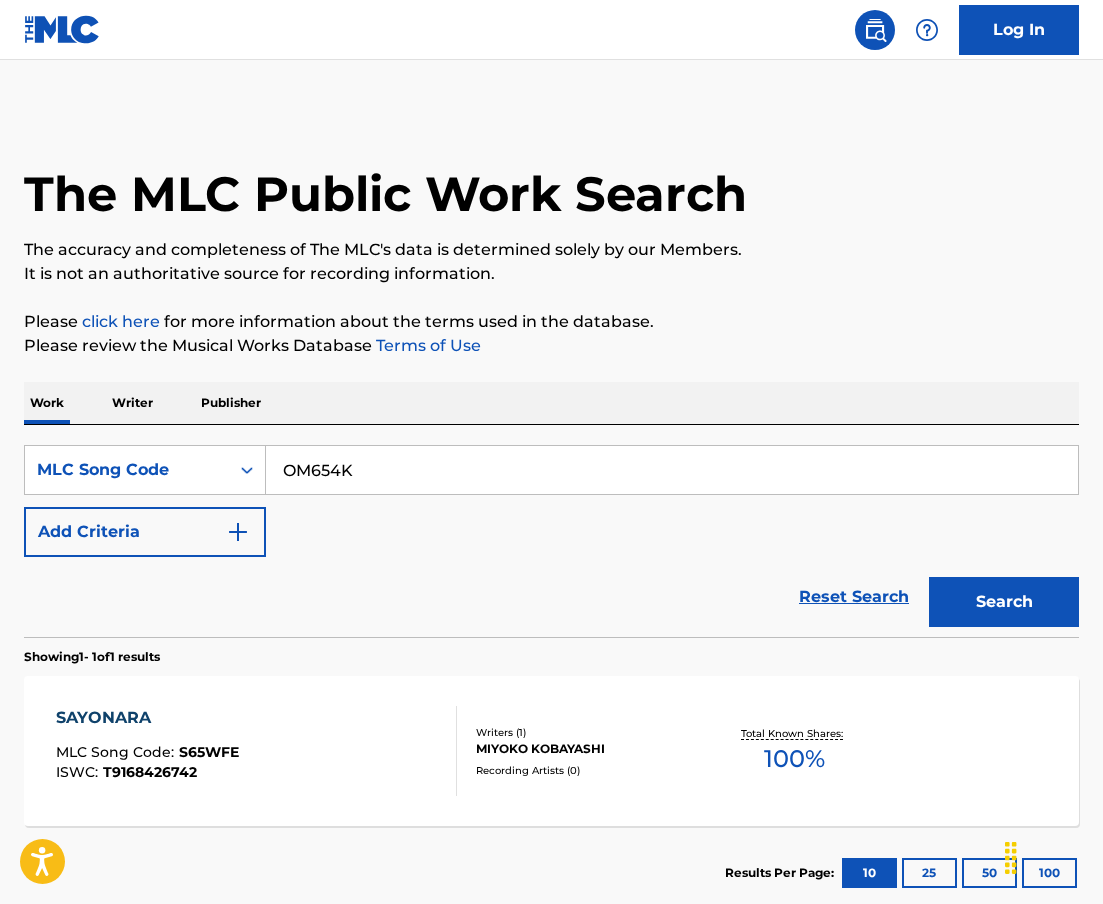 click on "Search" at bounding box center (1004, 602) 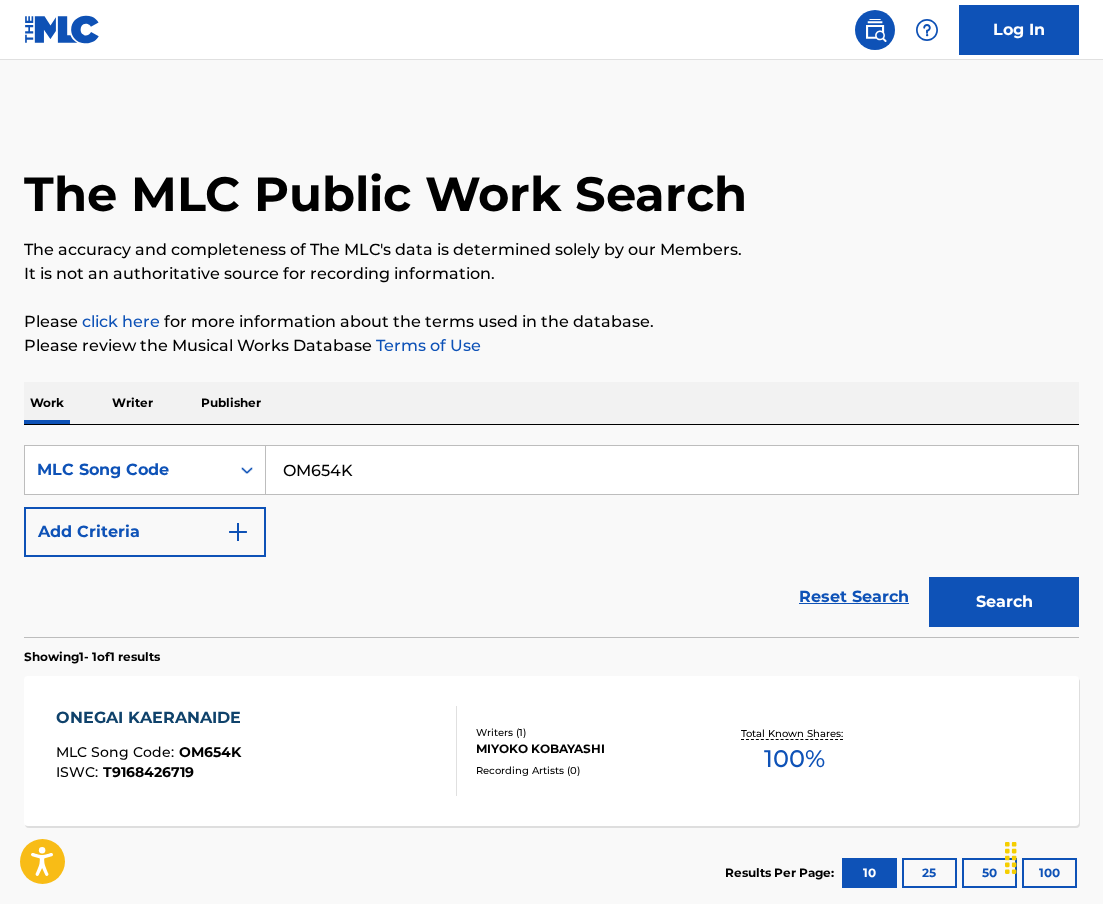 click on "OM654K" at bounding box center (672, 470) 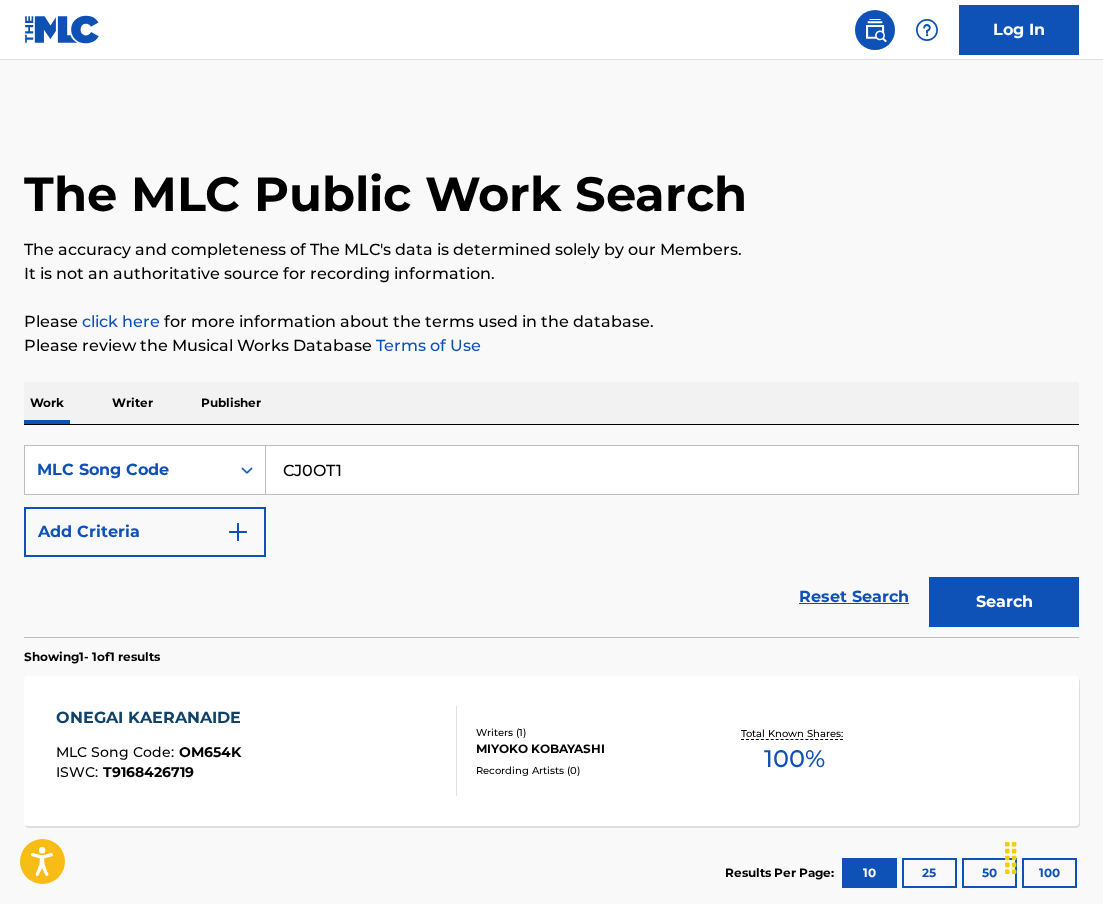 type on "CJ0OT1" 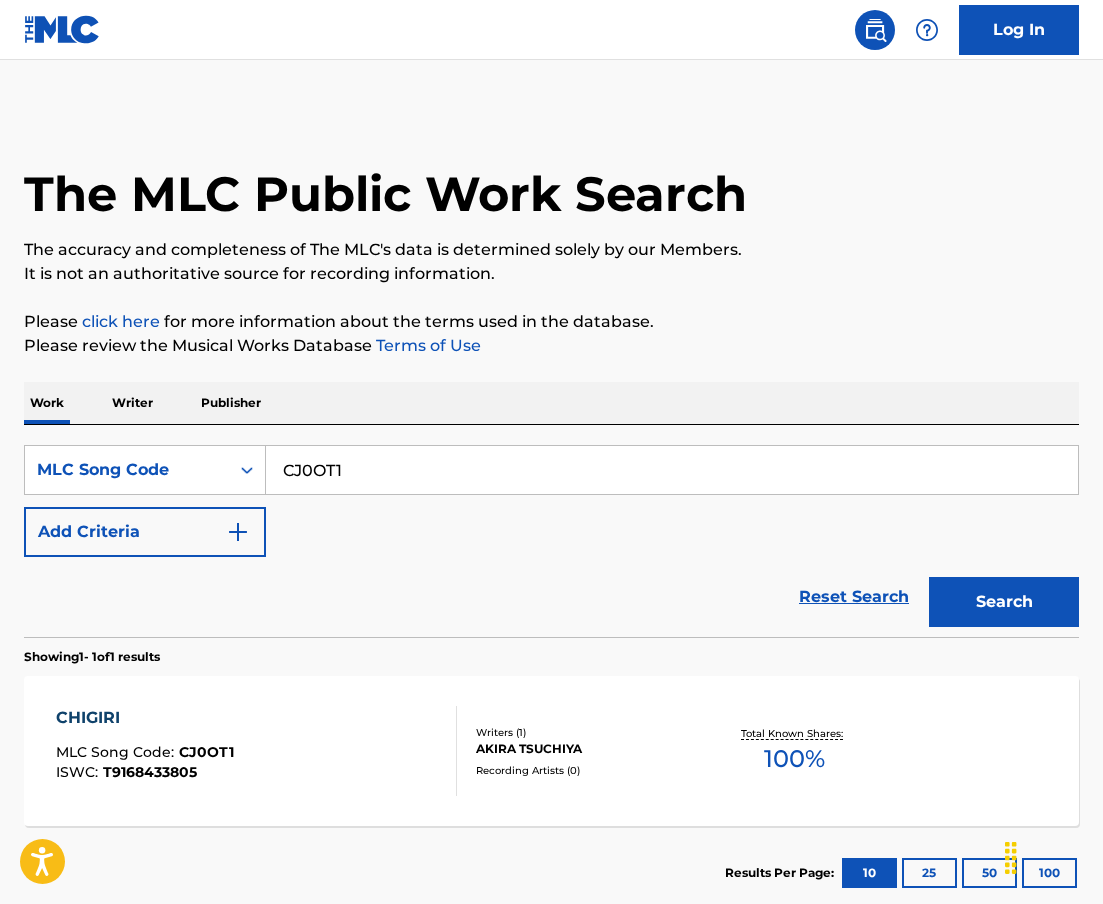 click on "CHIGIRI MLC Song Code : CJ0OT1 ISWC : T9168433805" at bounding box center (256, 751) 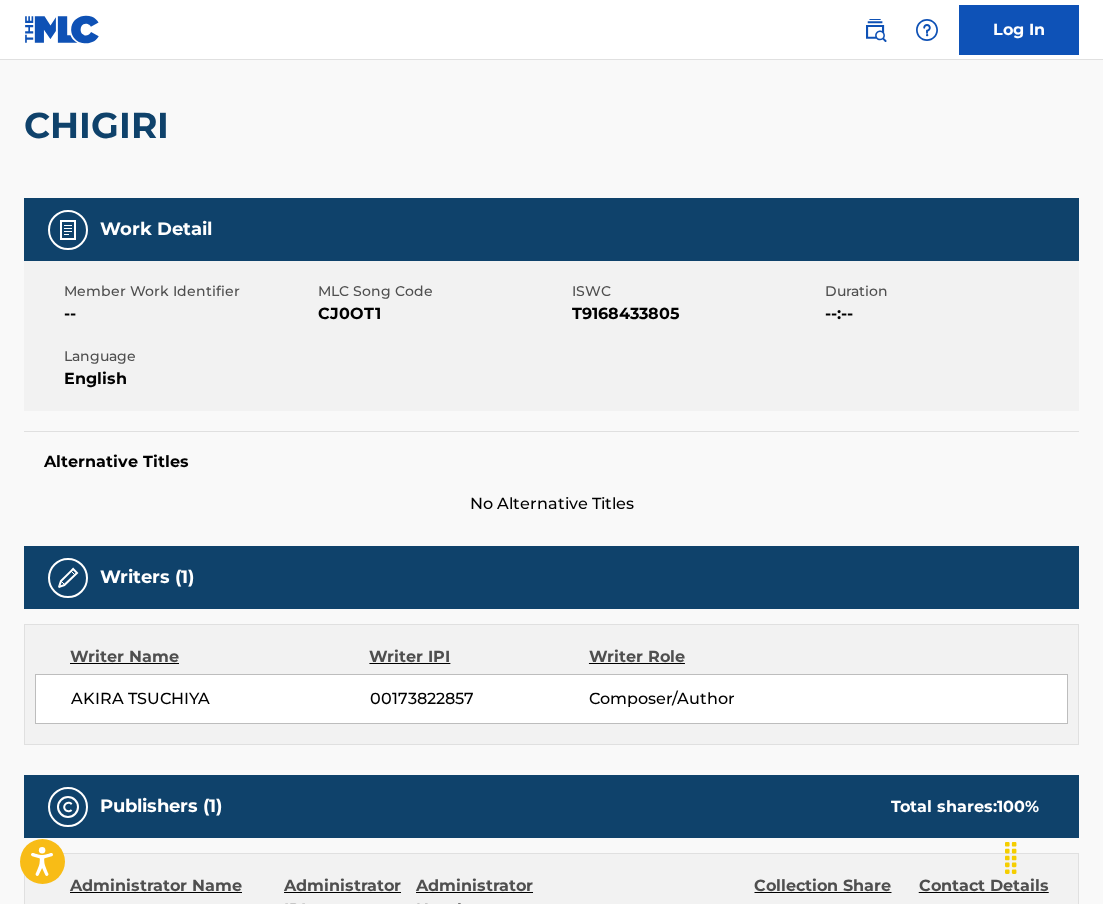 scroll, scrollTop: 159, scrollLeft: 0, axis: vertical 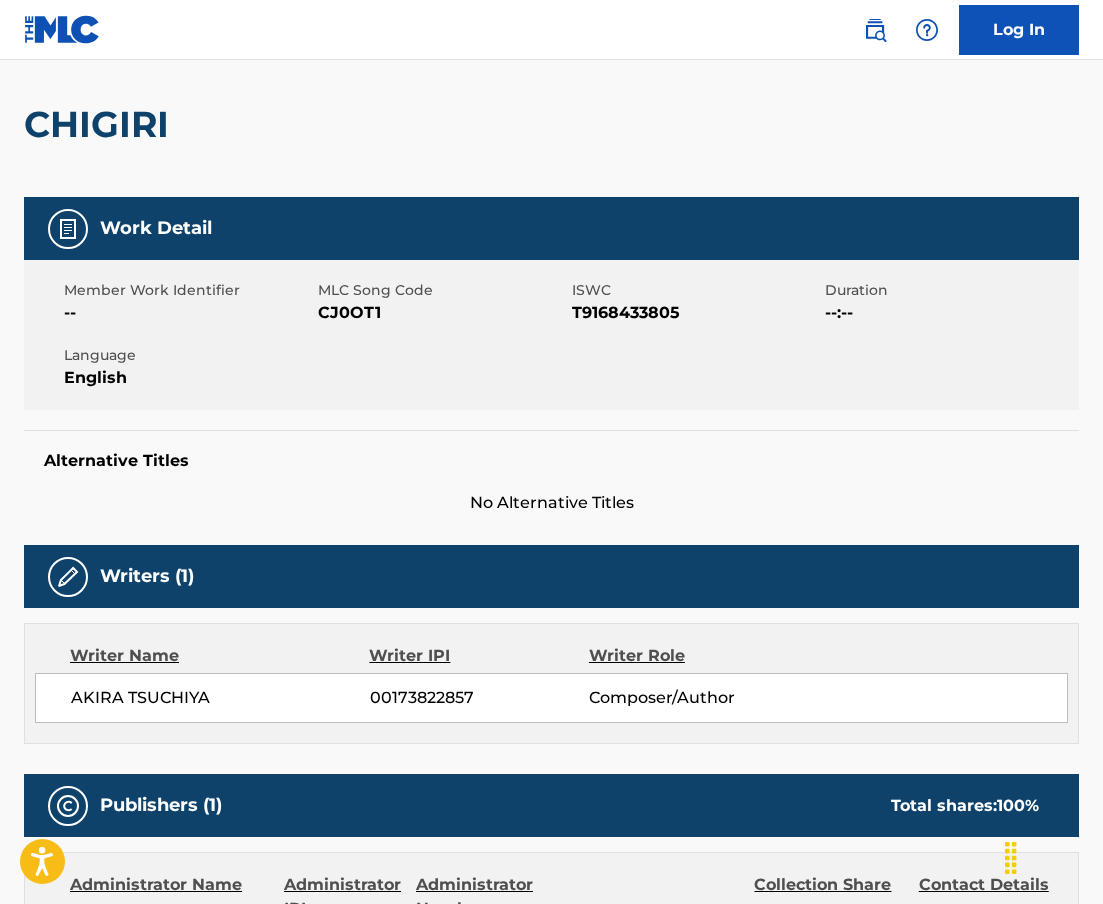 click on "AKIRA TSUCHIYA" at bounding box center (220, 698) 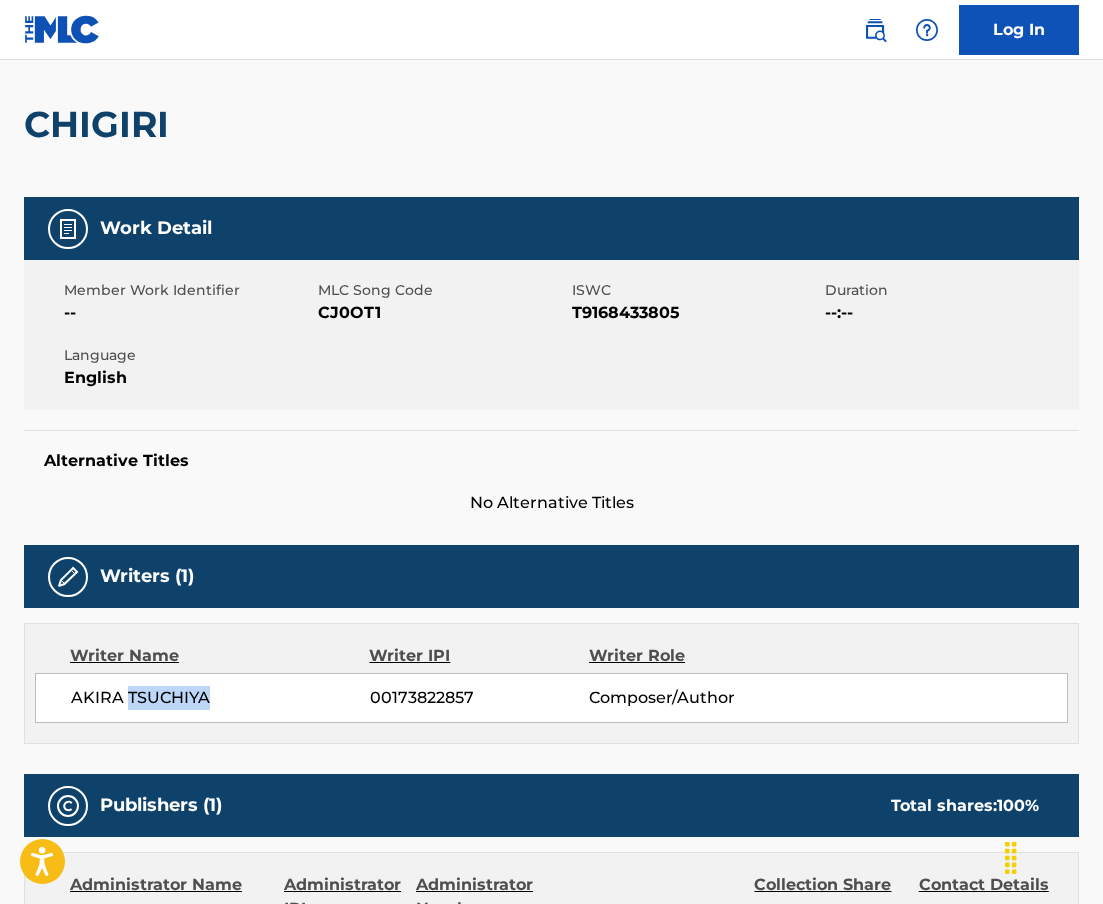 click on "AKIRA TSUCHIYA" at bounding box center (220, 698) 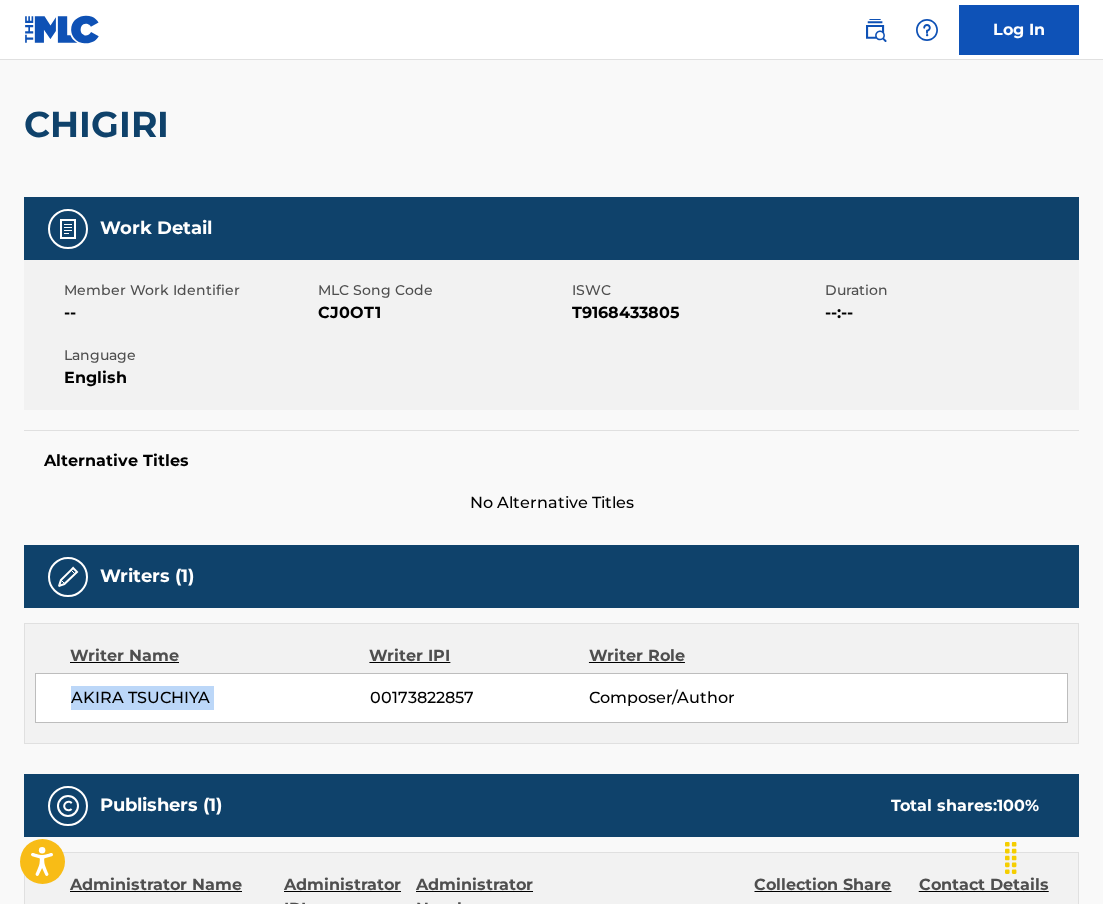 click on "AKIRA TSUCHIYA" at bounding box center [220, 698] 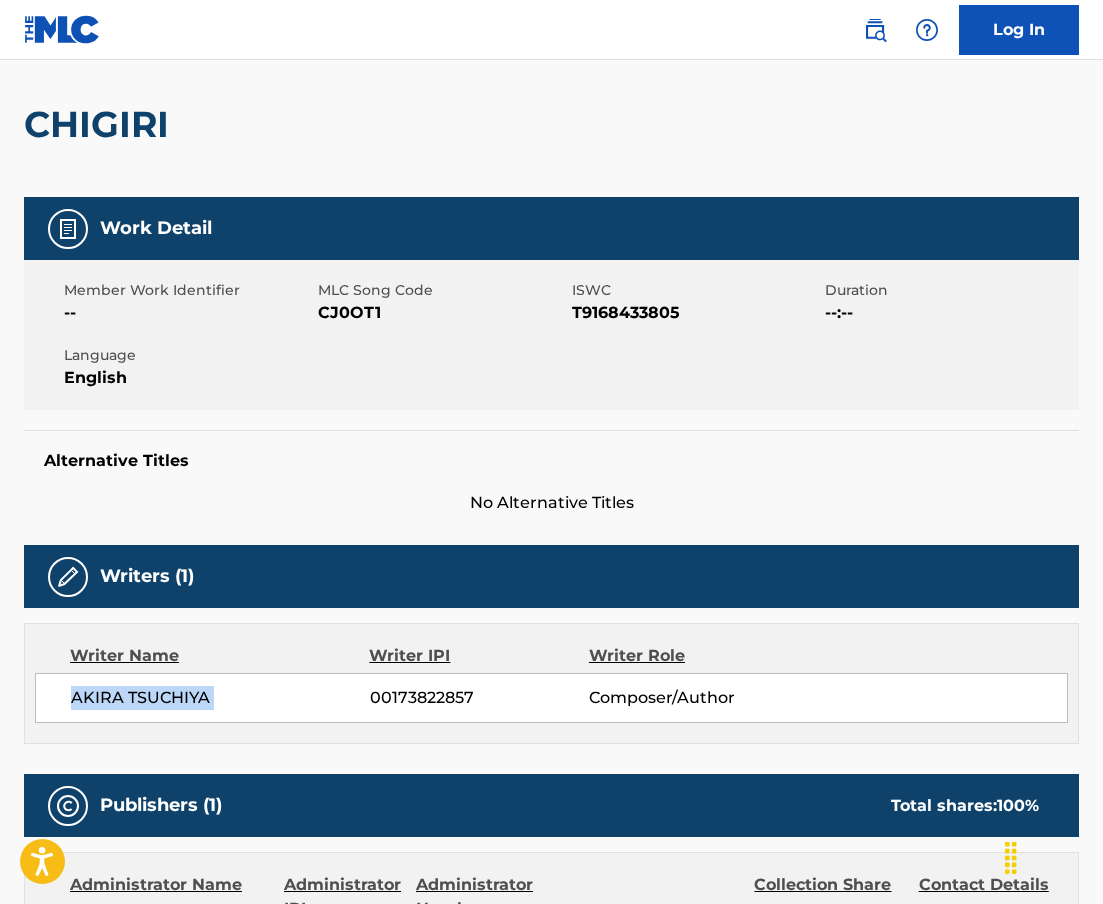 scroll, scrollTop: 0, scrollLeft: 0, axis: both 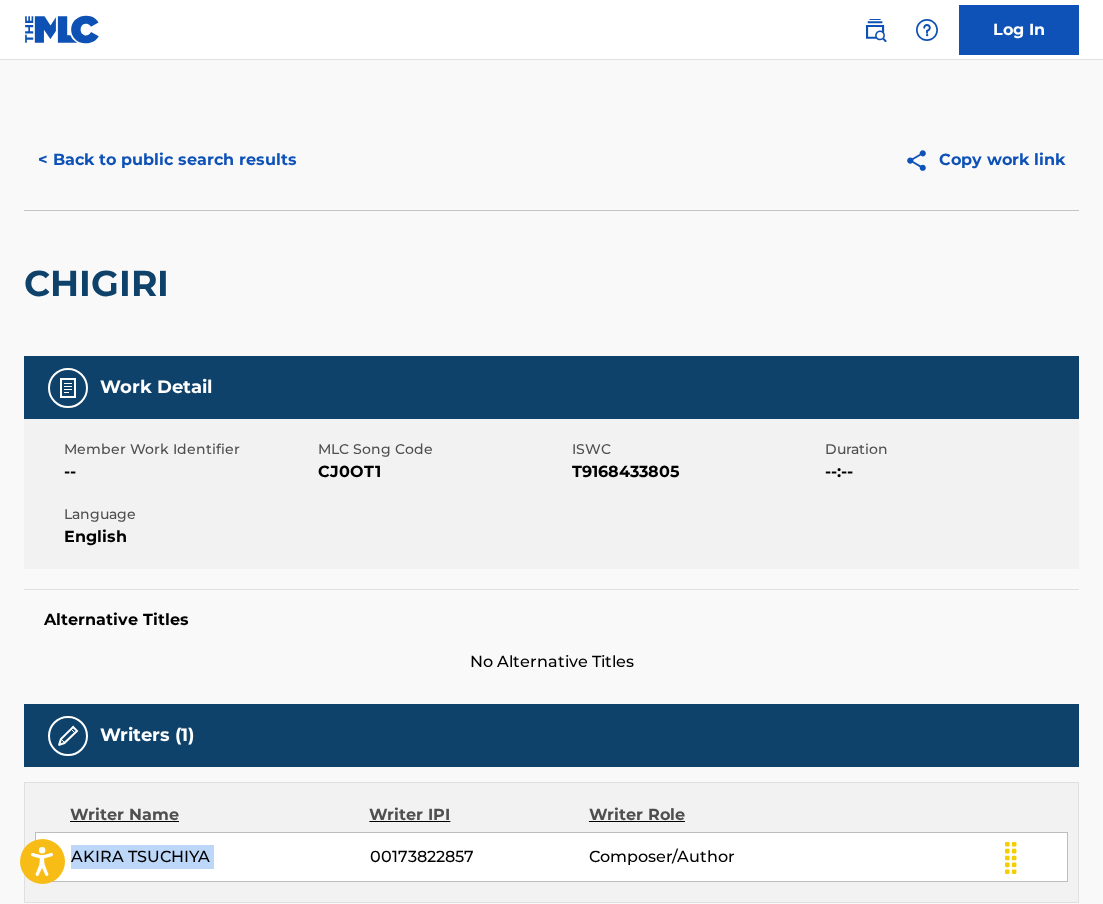 click on "< Back to public search results" at bounding box center [167, 160] 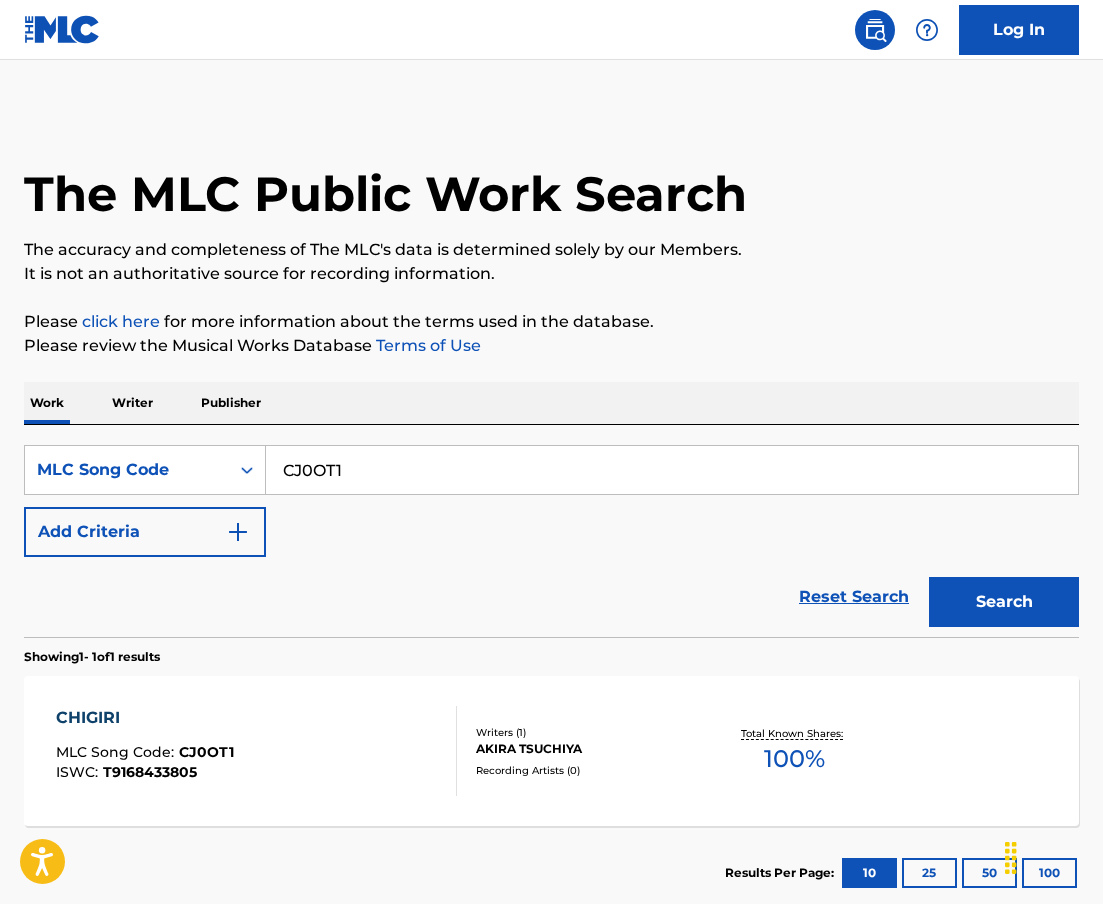 click on "CJ0OT1" at bounding box center [672, 470] 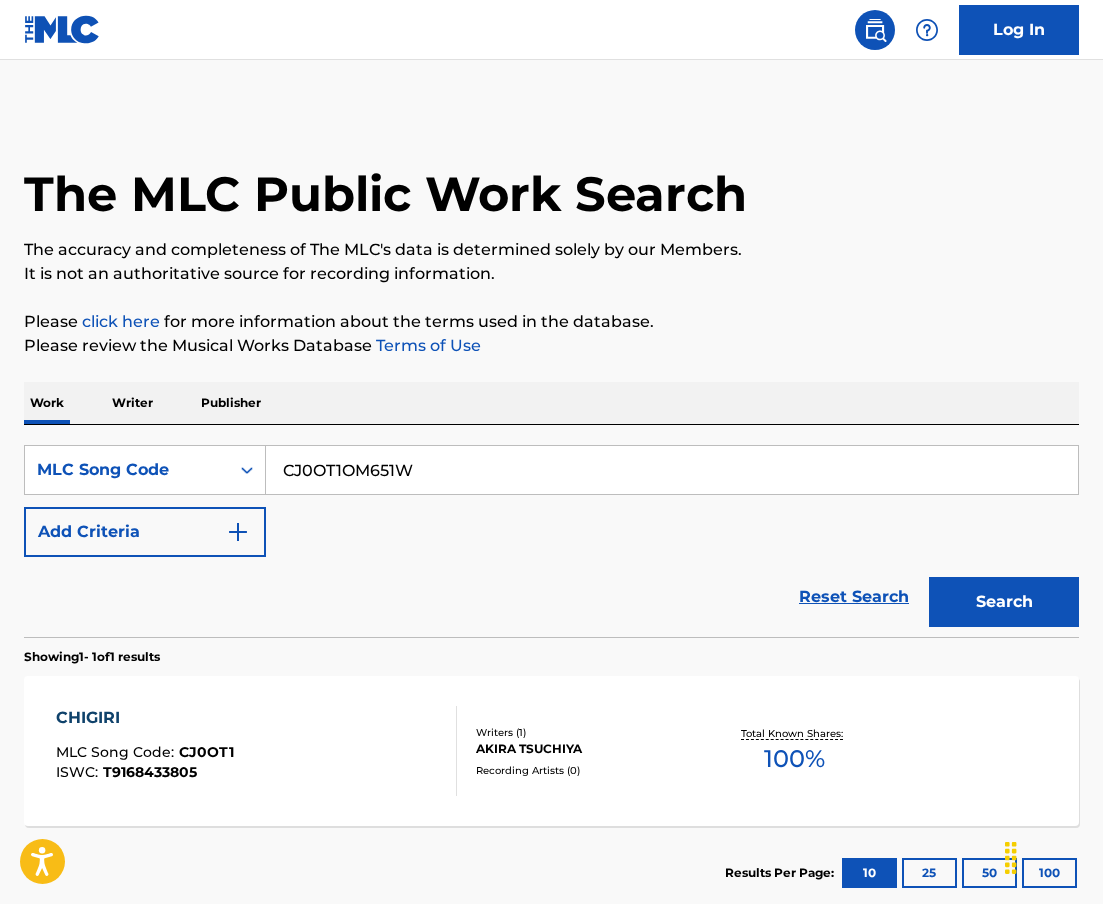 click on "Search" at bounding box center [1004, 602] 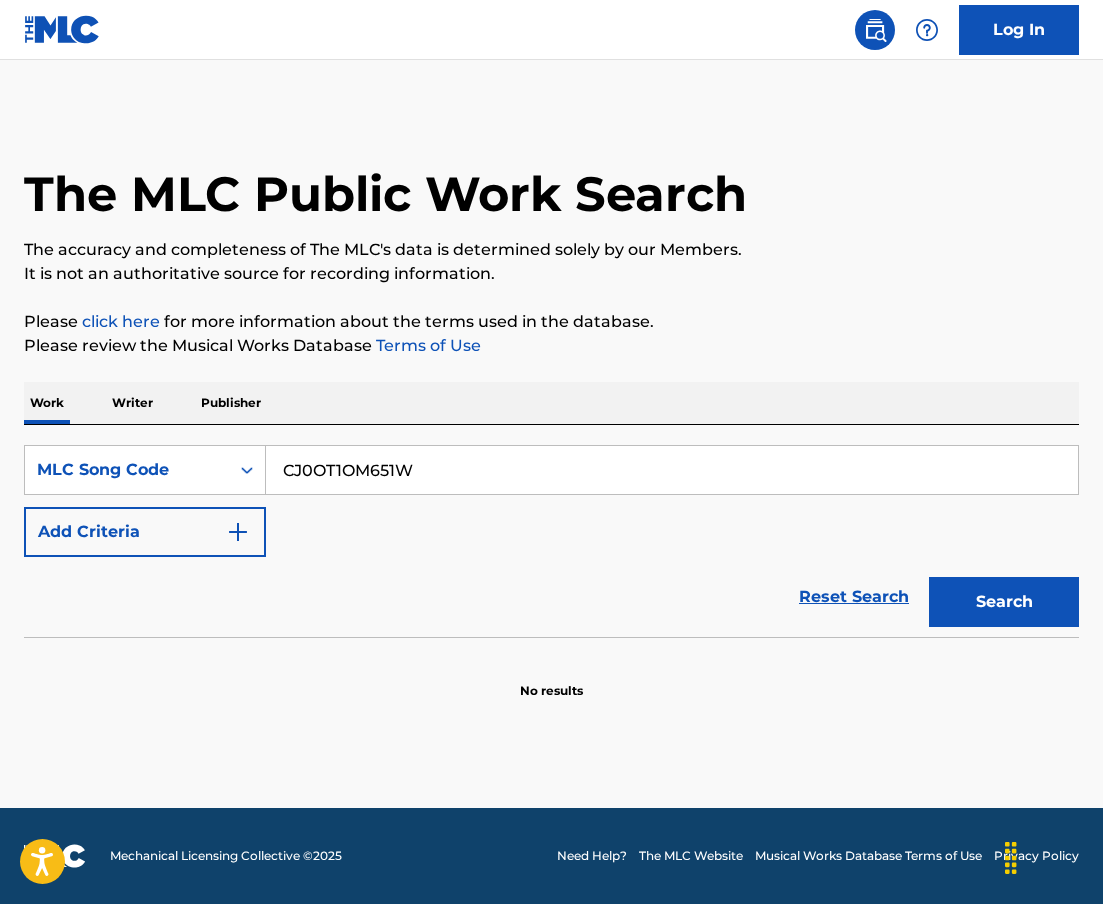 paste 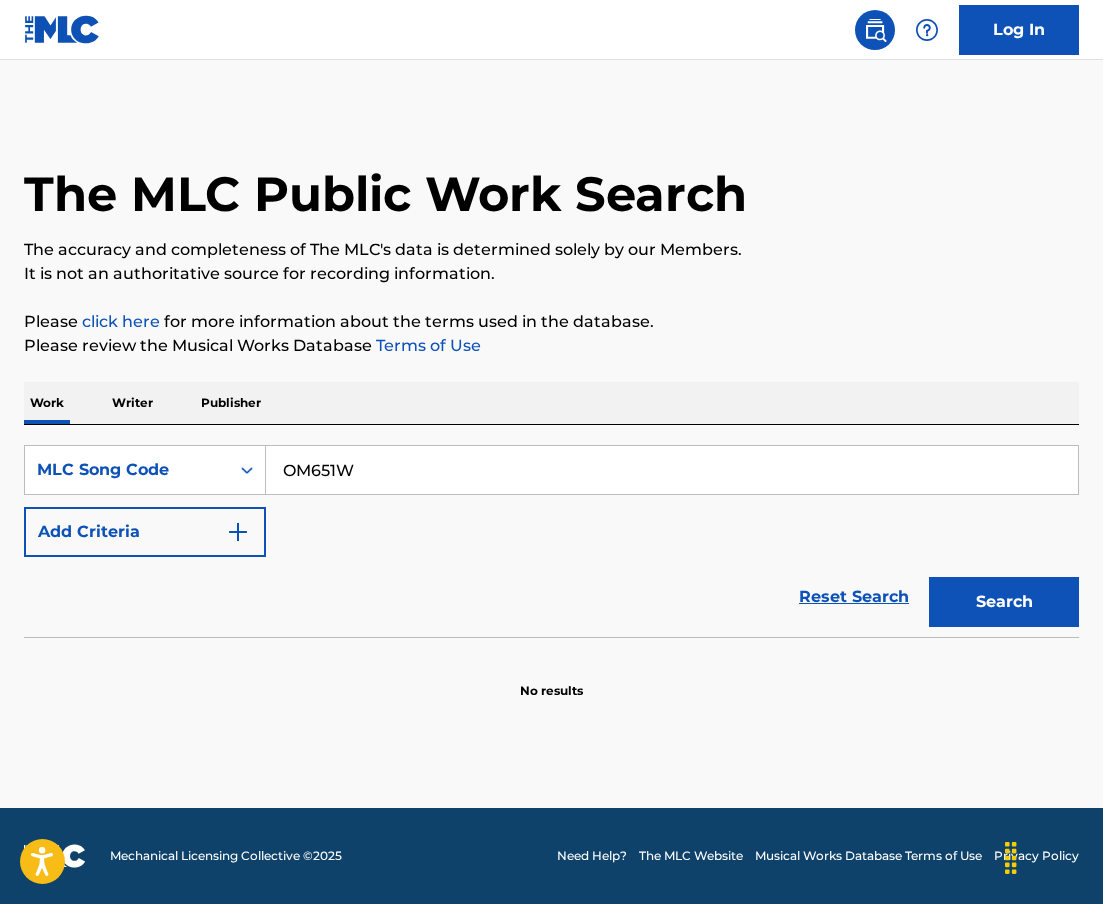 click on "Search" at bounding box center [1004, 602] 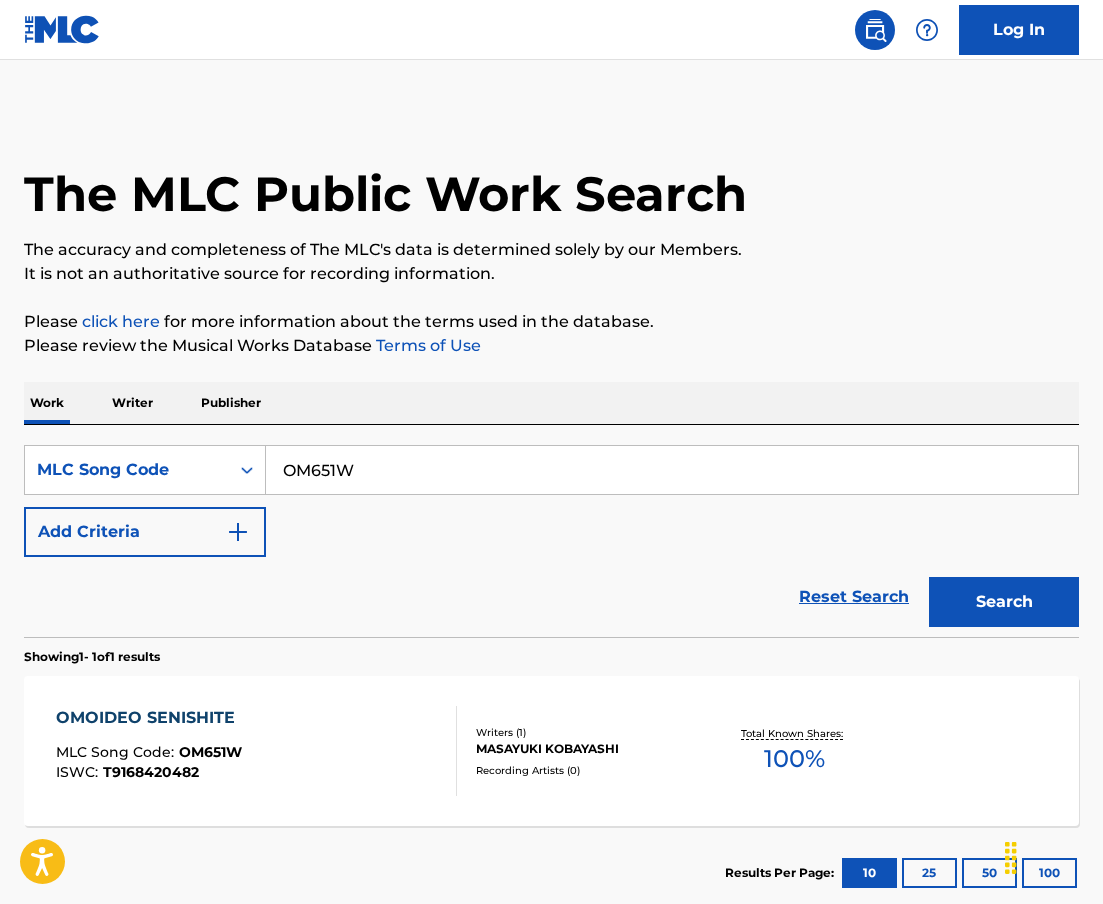 click on "OM651W" at bounding box center (672, 470) 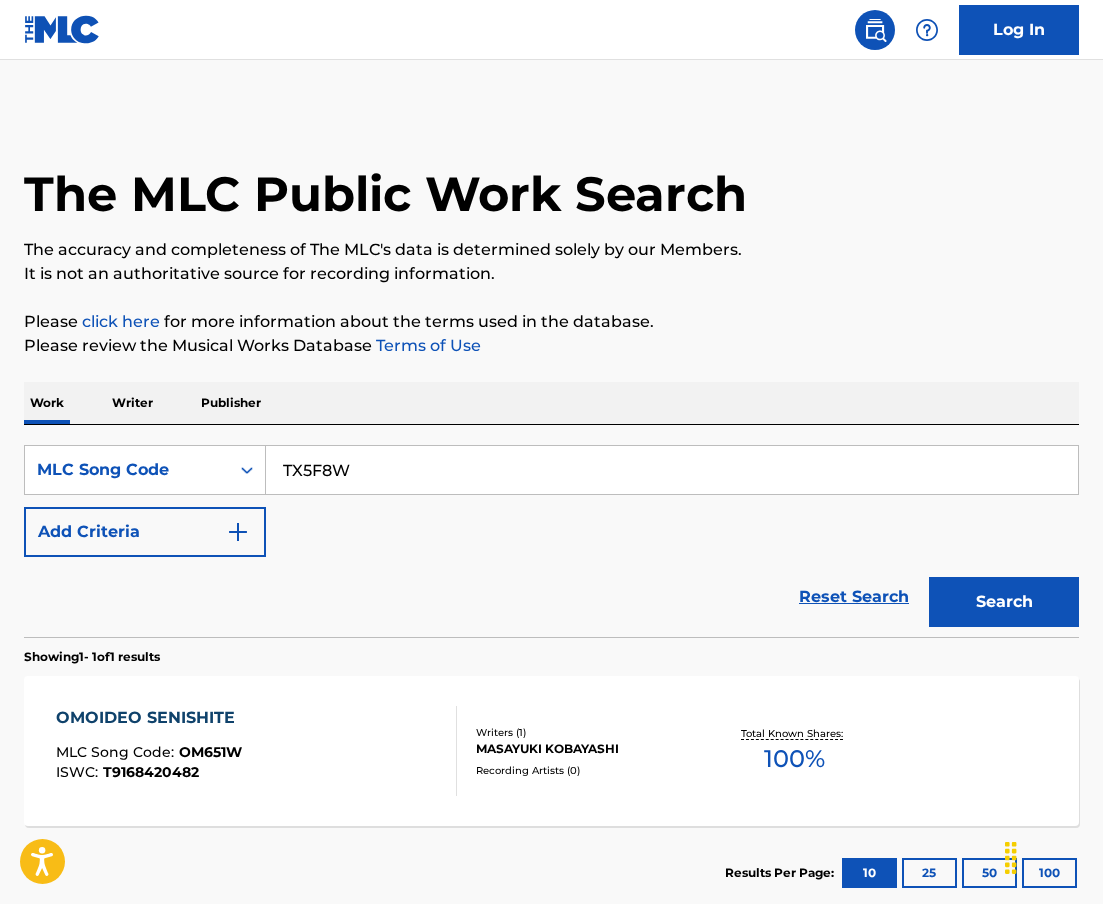 click on "Search" at bounding box center (1004, 602) 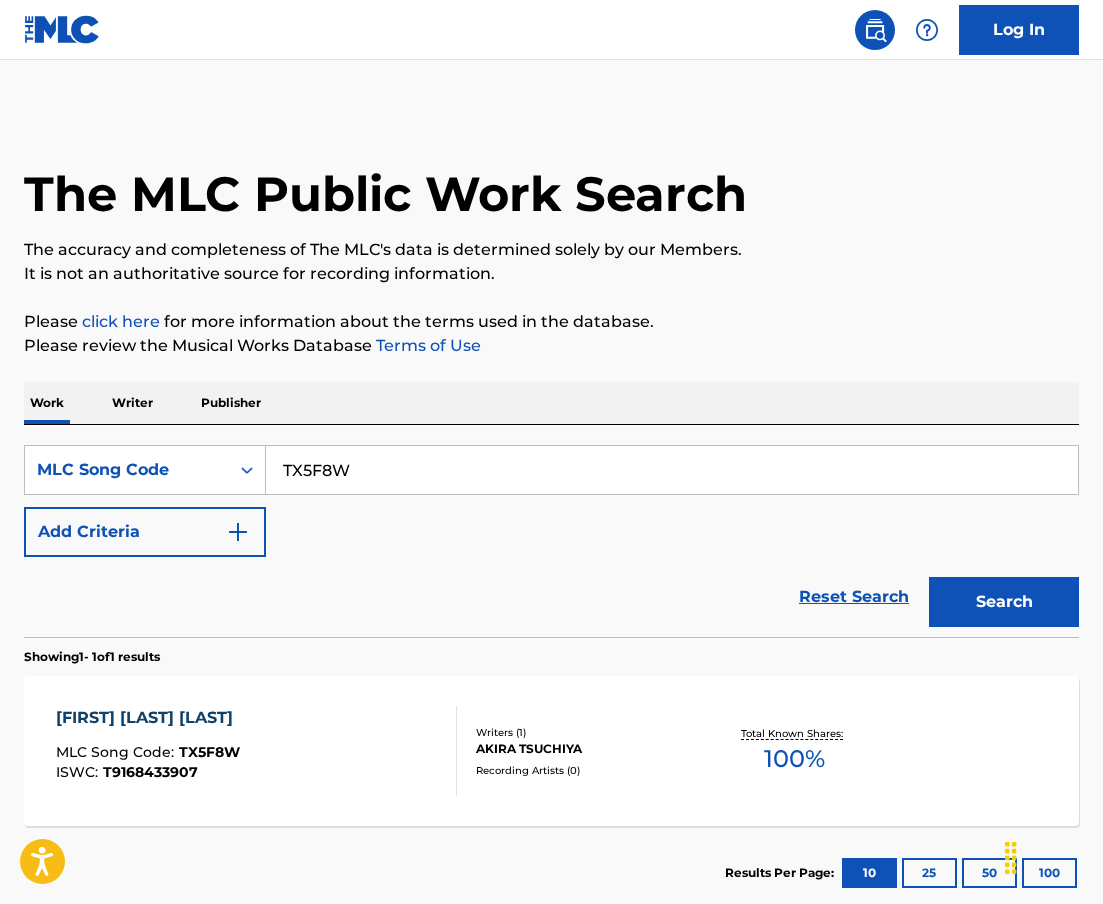 click on "TX5F8W" at bounding box center [672, 470] 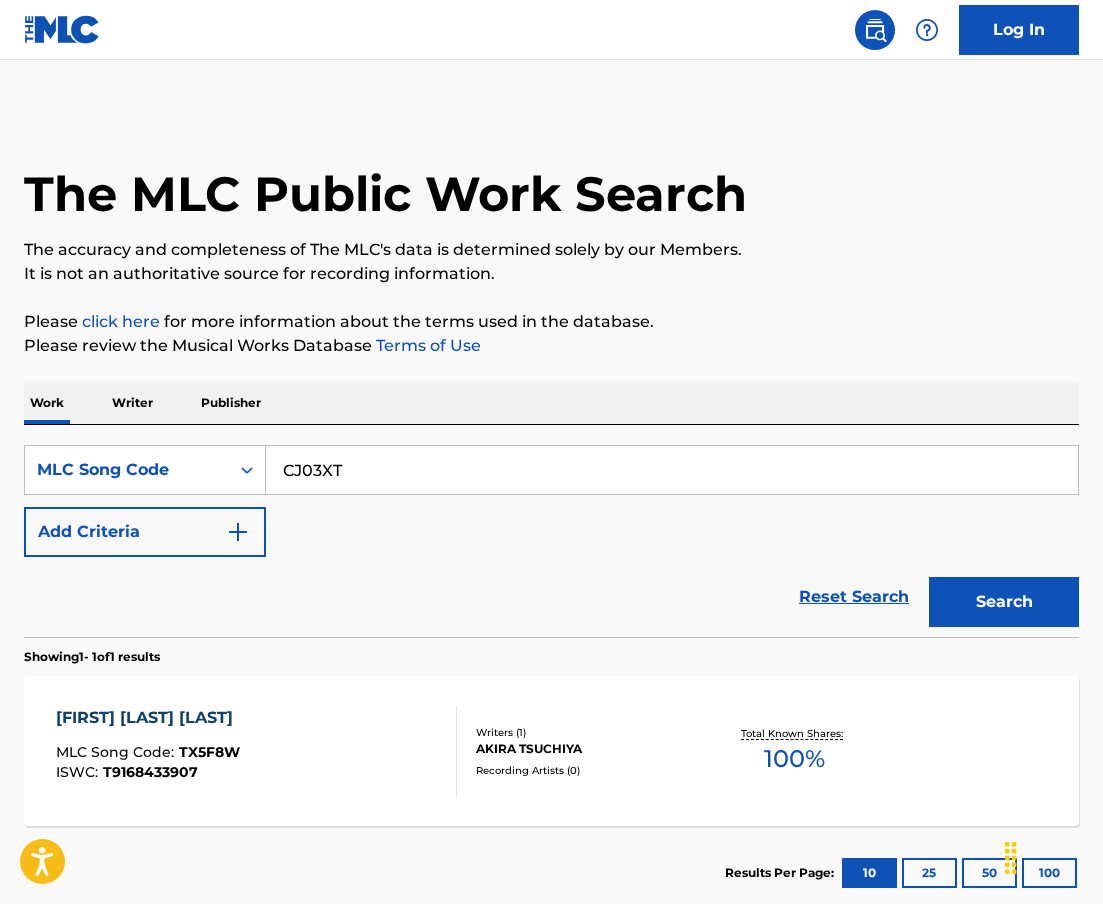 click on "Search" at bounding box center (1004, 602) 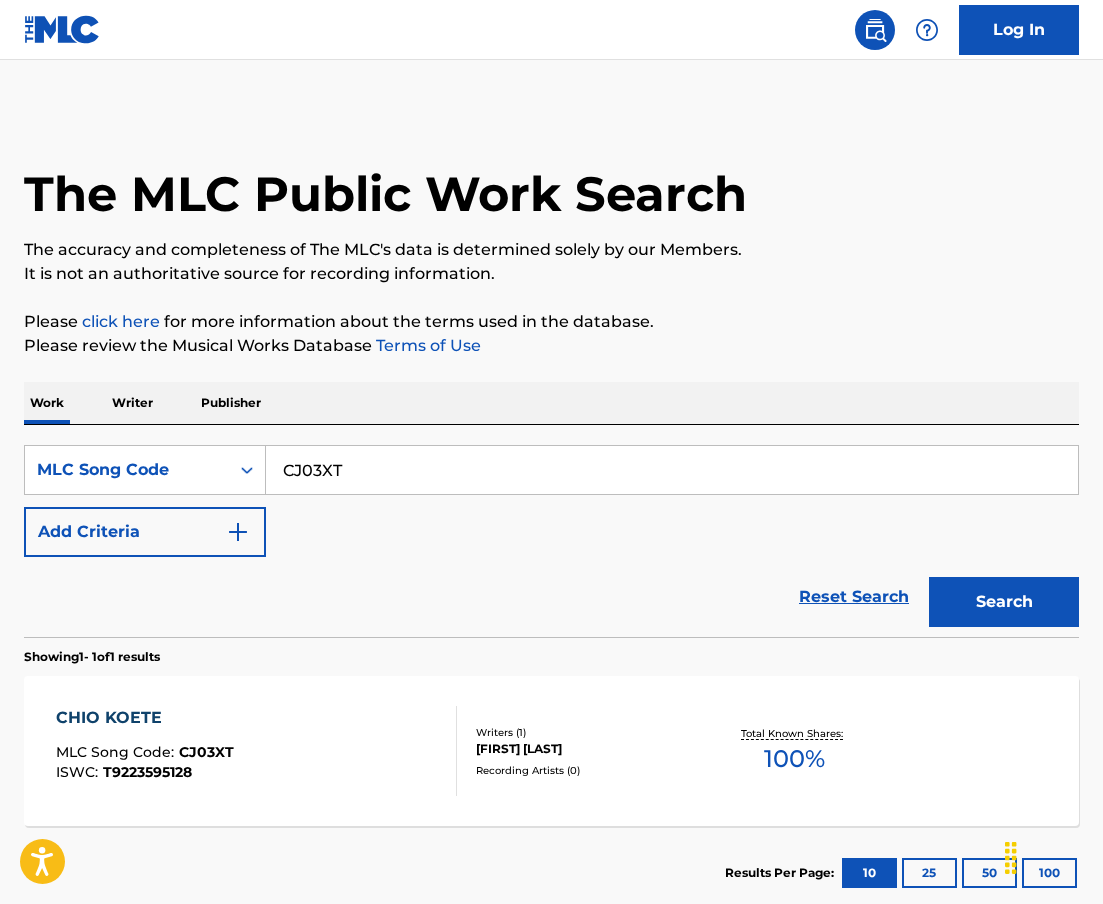 click on "CJ03XT" at bounding box center [672, 470] 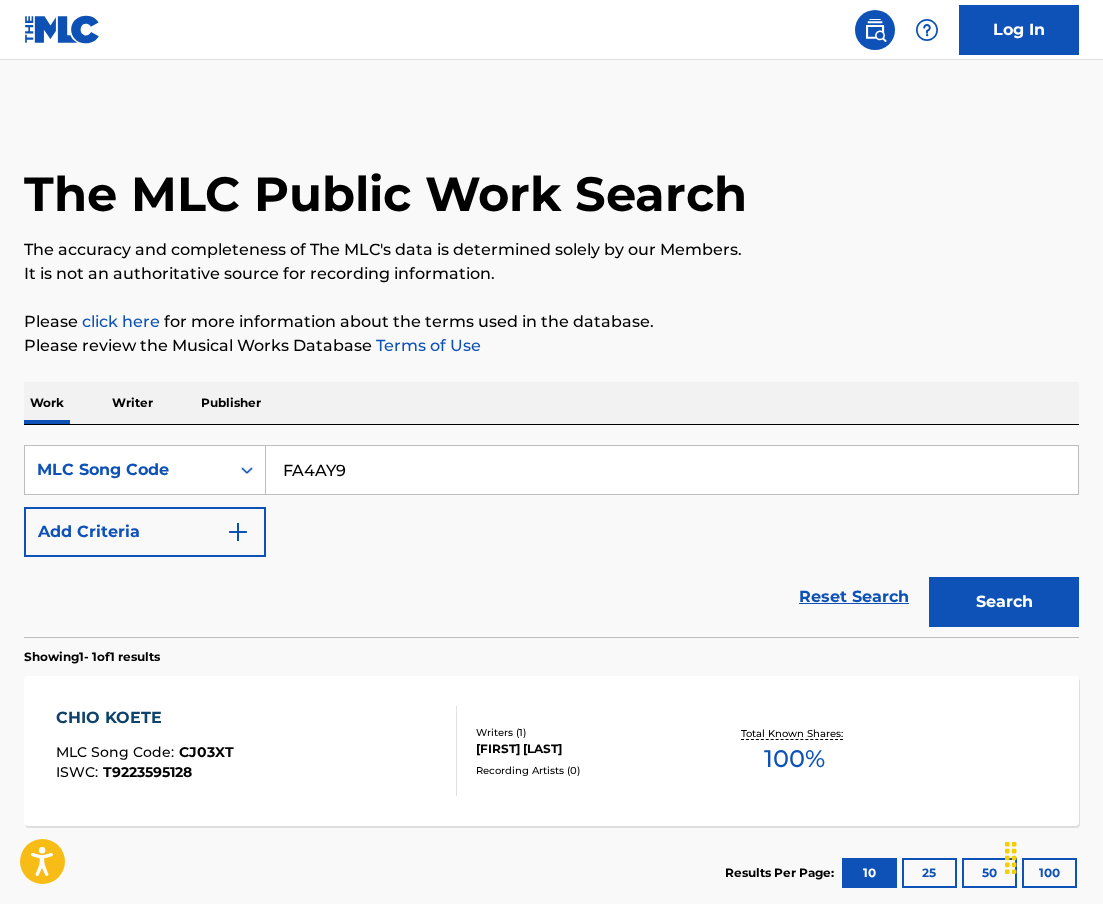 click on "Search" at bounding box center (1004, 602) 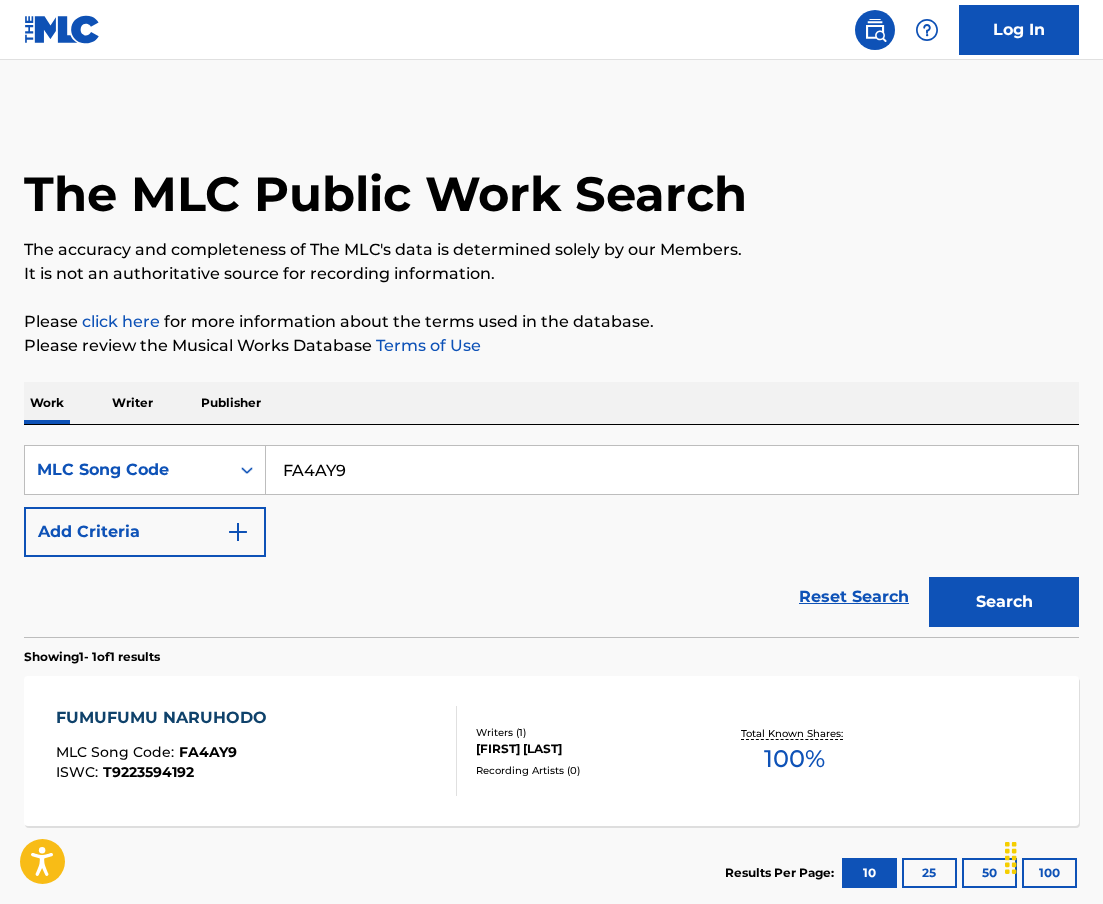 click on "FA4AY9" at bounding box center (672, 470) 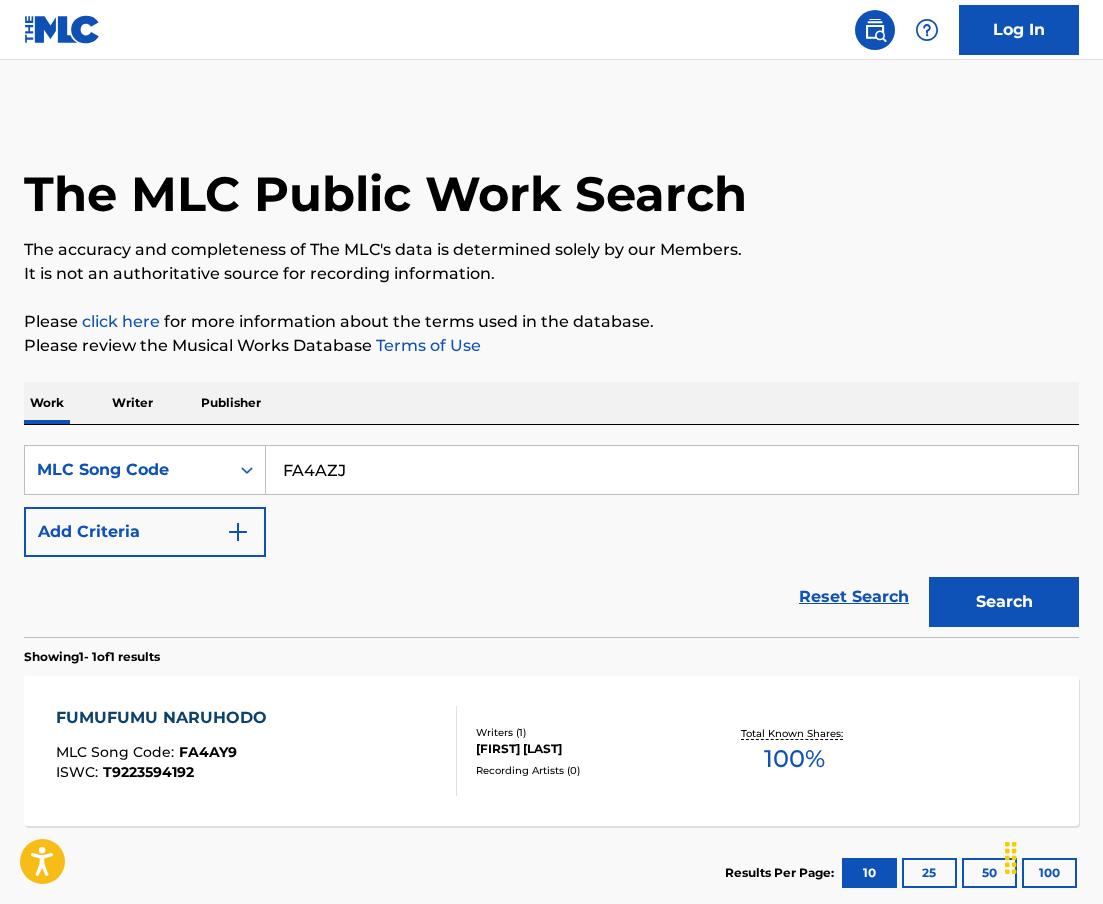 click on "Search" at bounding box center [1004, 602] 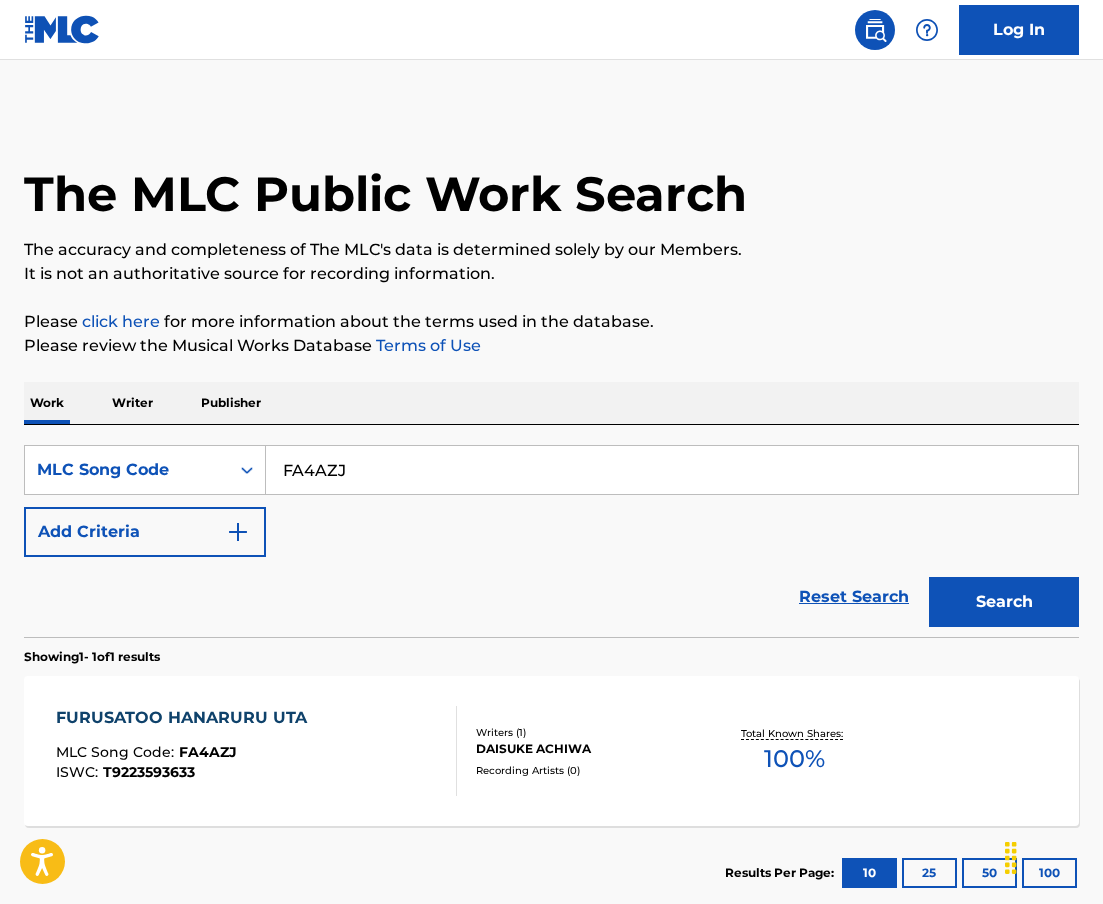 click on "FA4AZJ" at bounding box center [672, 470] 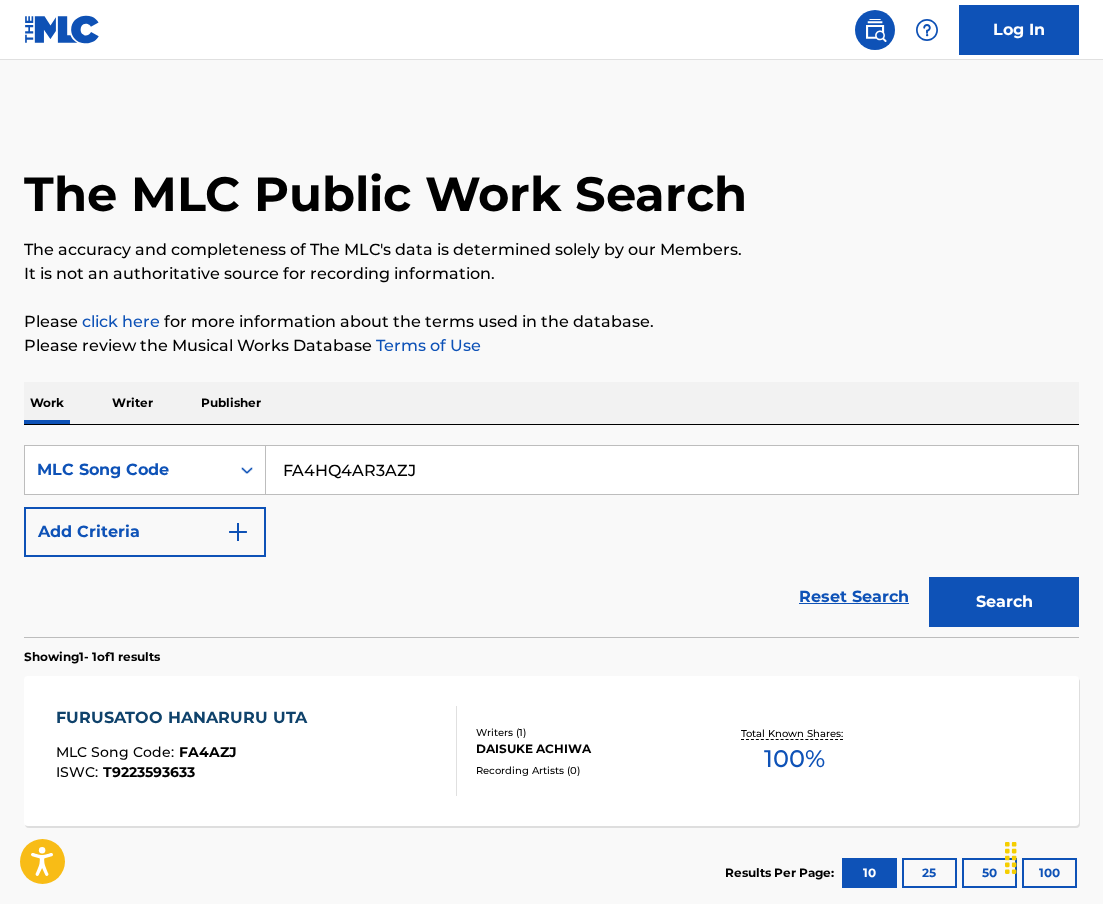 paste on "HQ4AR3" 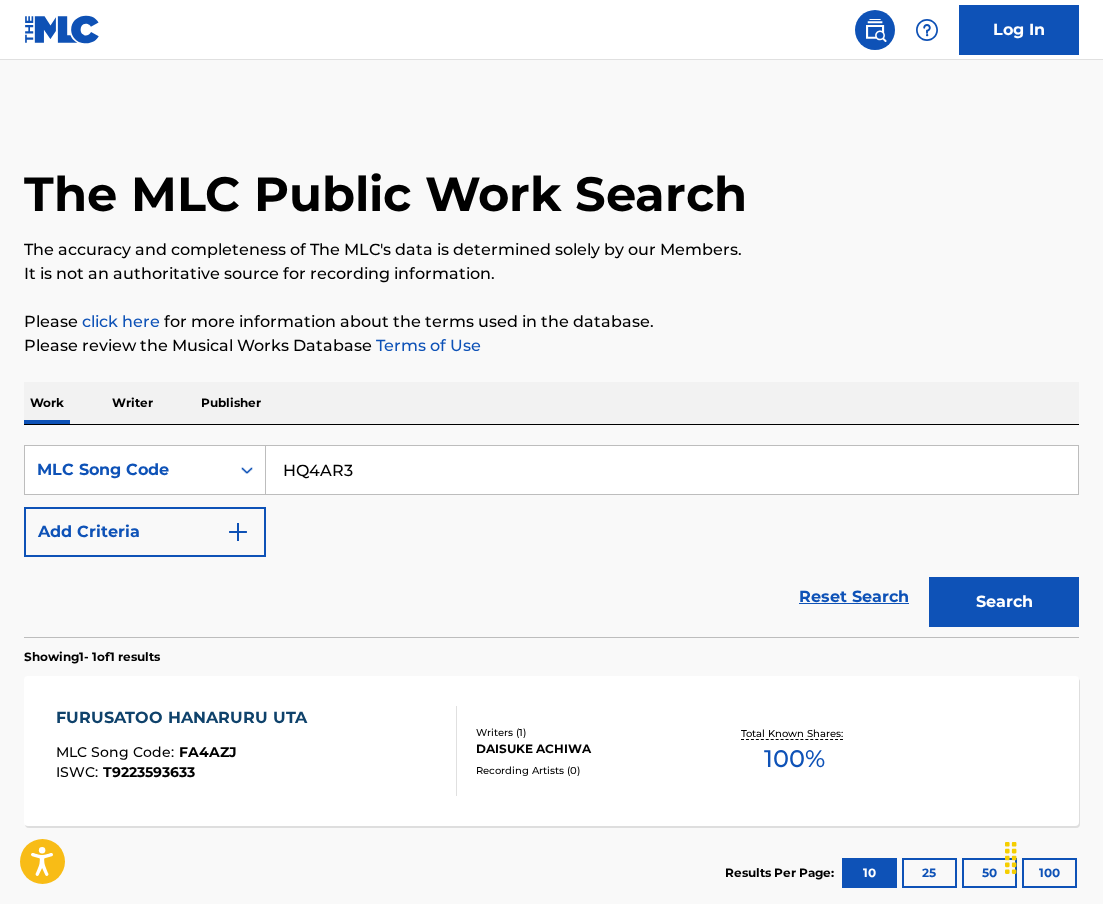 click on "Search" at bounding box center [1004, 602] 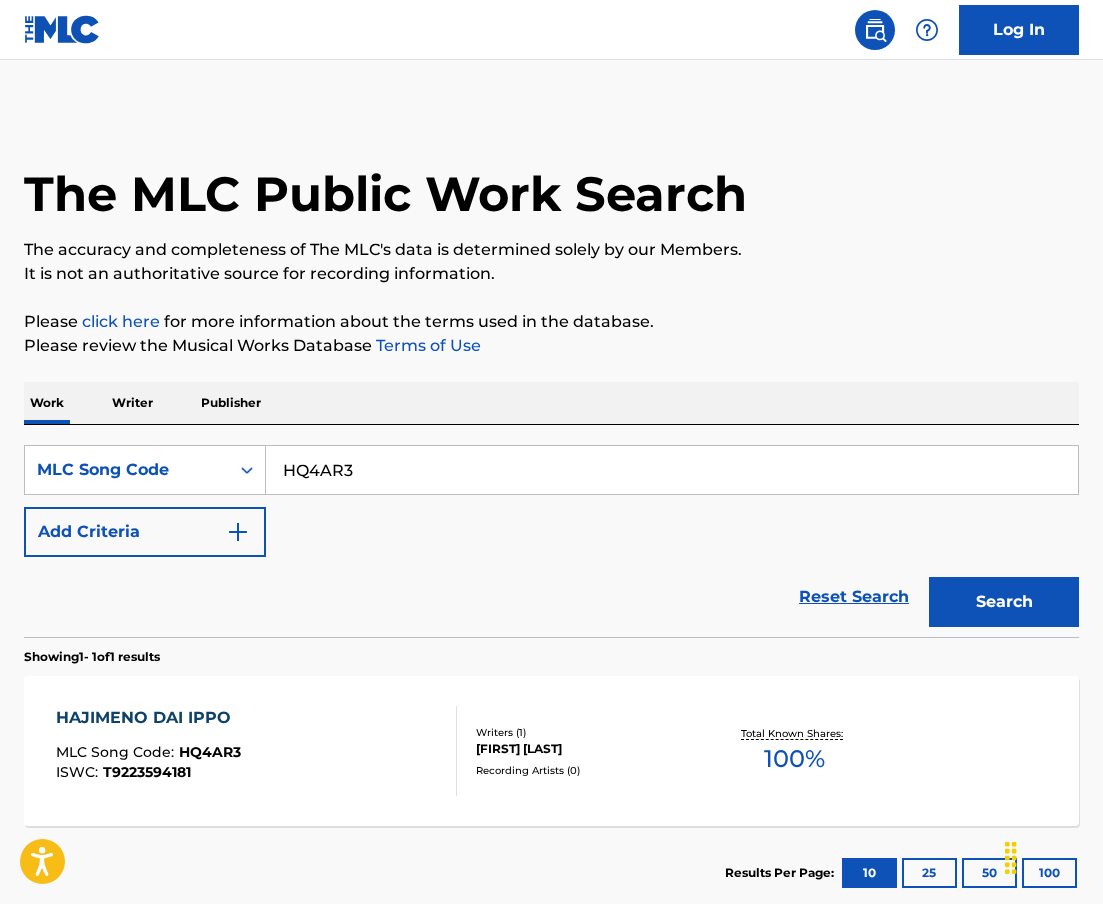 click on "HQ4AR3" at bounding box center (672, 470) 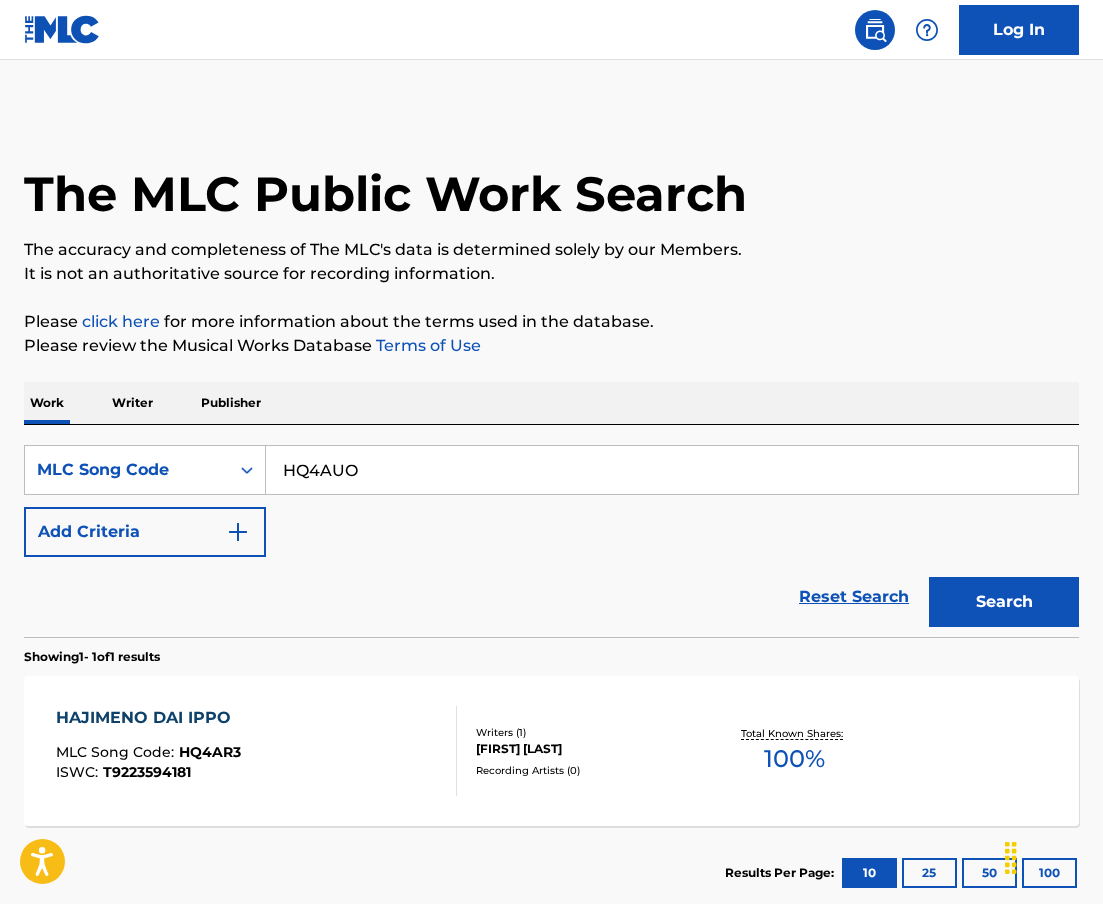 click on "Search" at bounding box center (1004, 602) 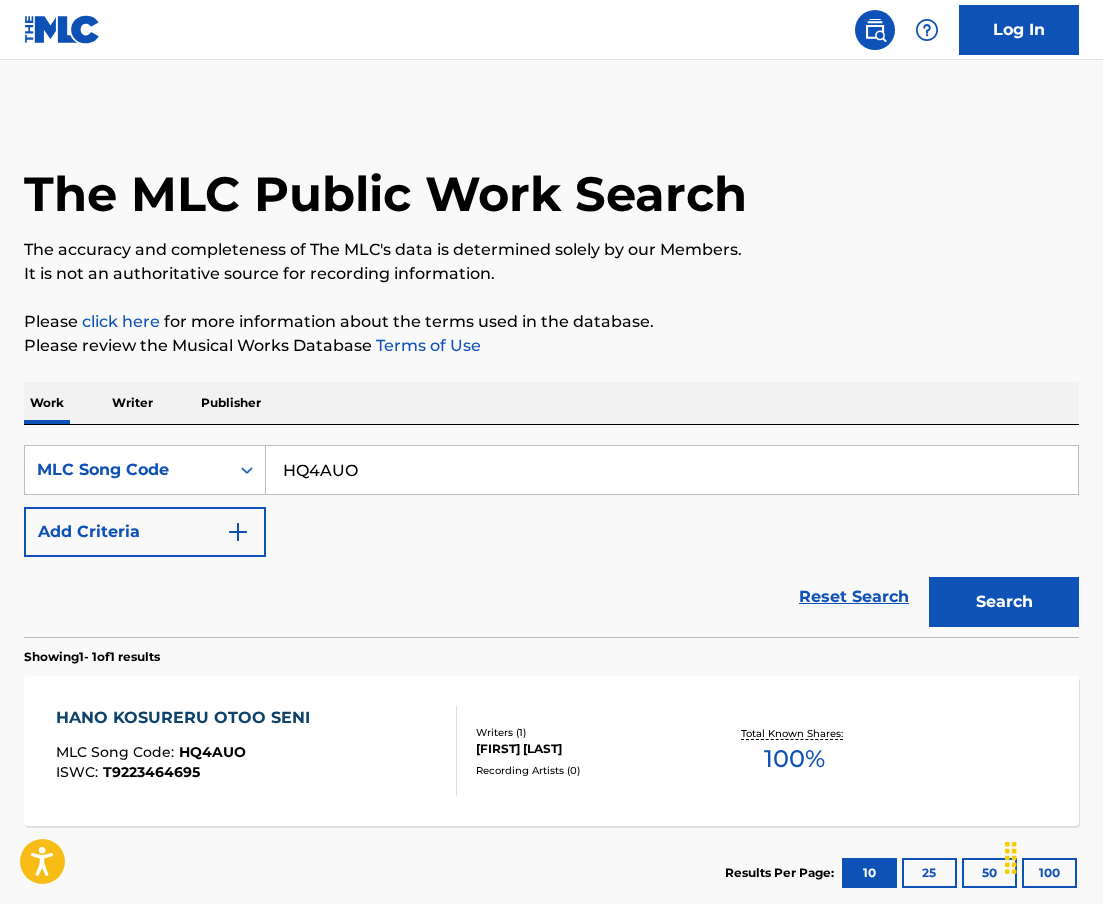 click on "HQ4AUO" at bounding box center [672, 470] 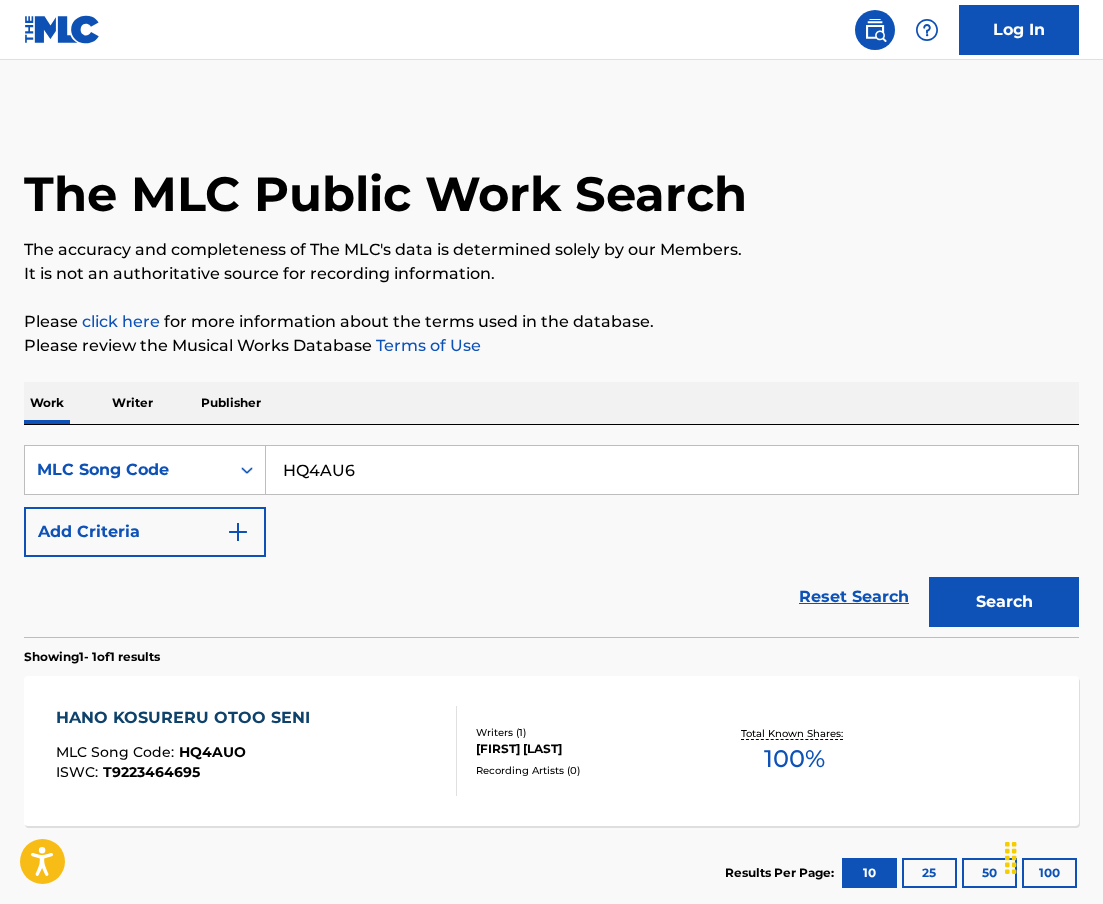 type on "HQ4AU6" 